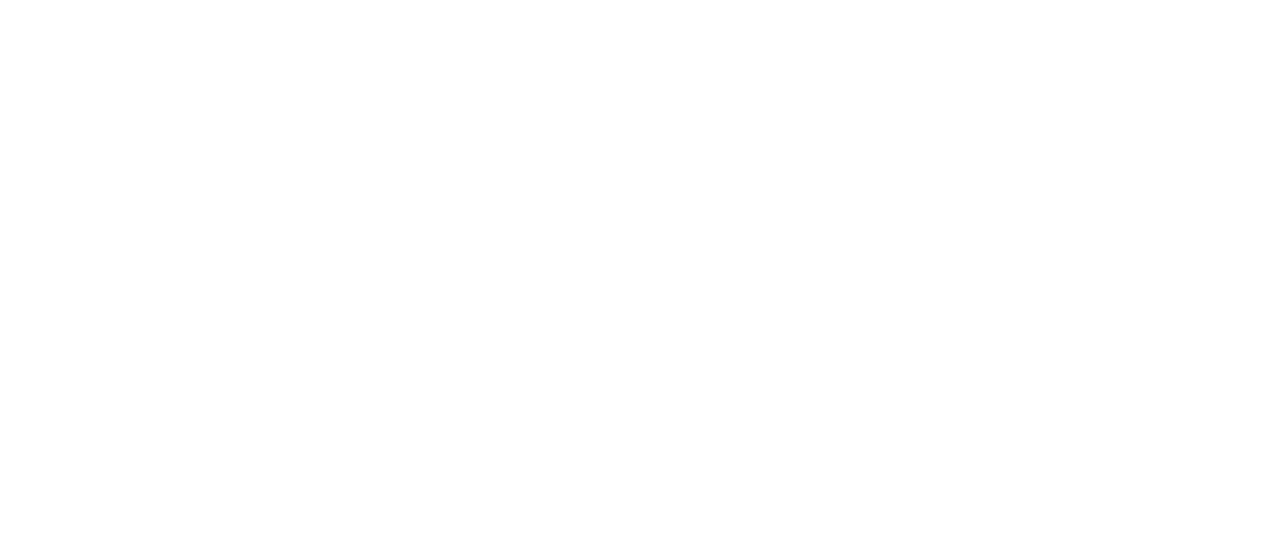 scroll, scrollTop: 0, scrollLeft: 0, axis: both 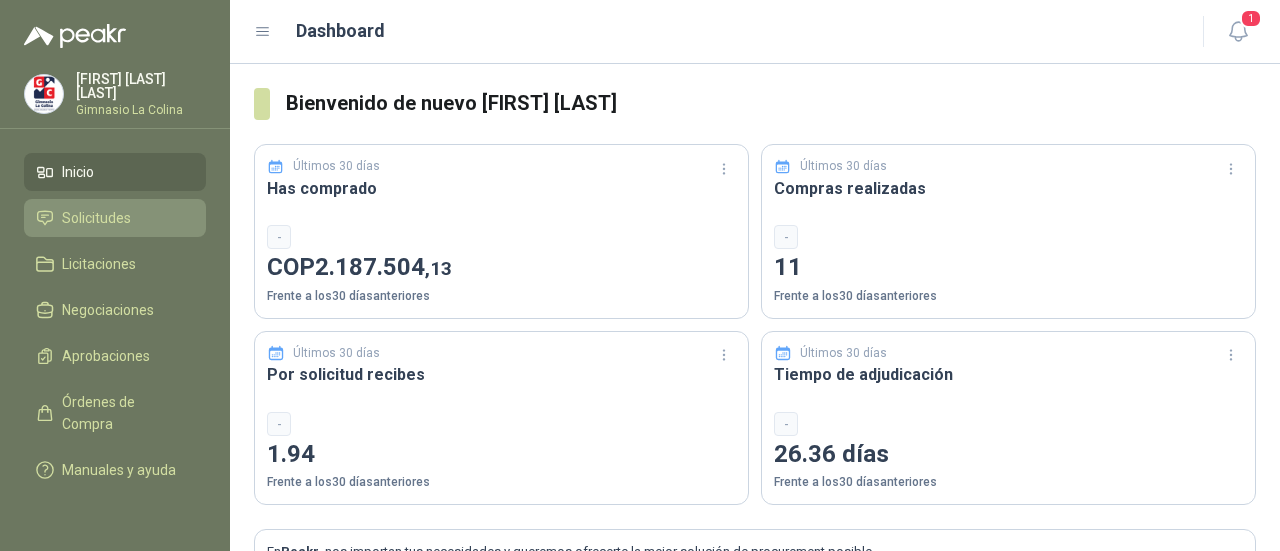 click on "Solicitudes" at bounding box center [96, 218] 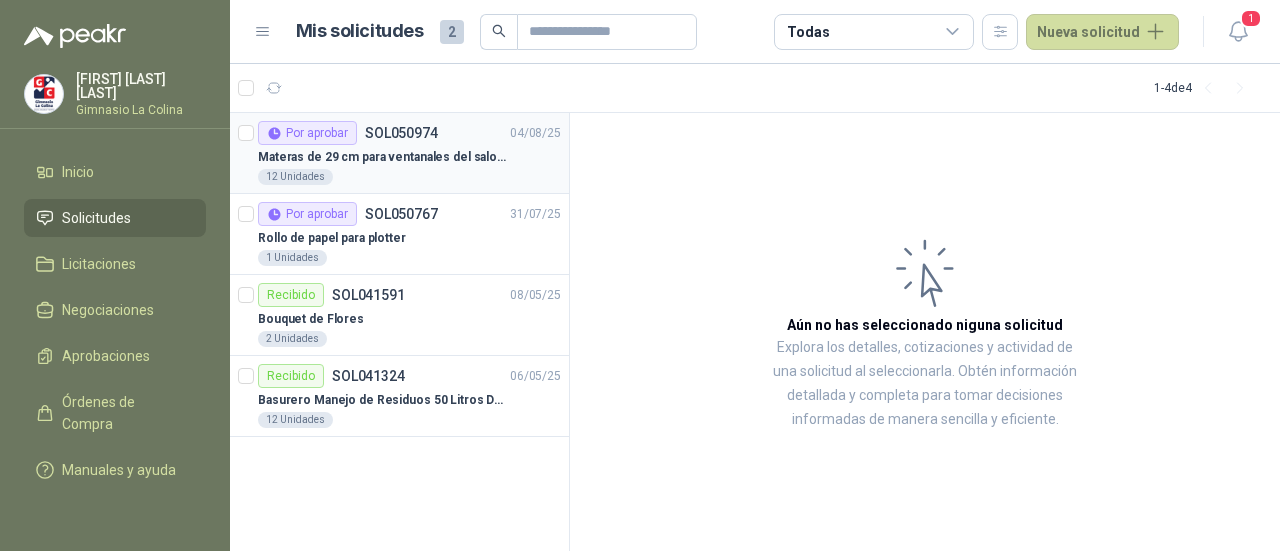 click on "Materas de 29 cm para ventanales del salon de lenguaje y coordinación" at bounding box center [382, 157] 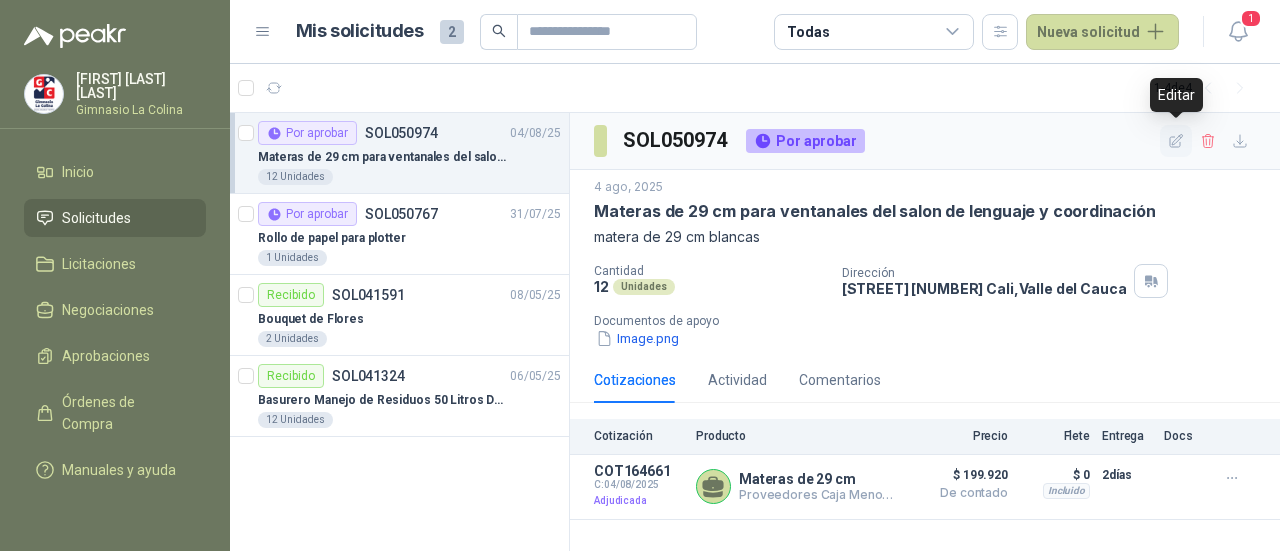 click 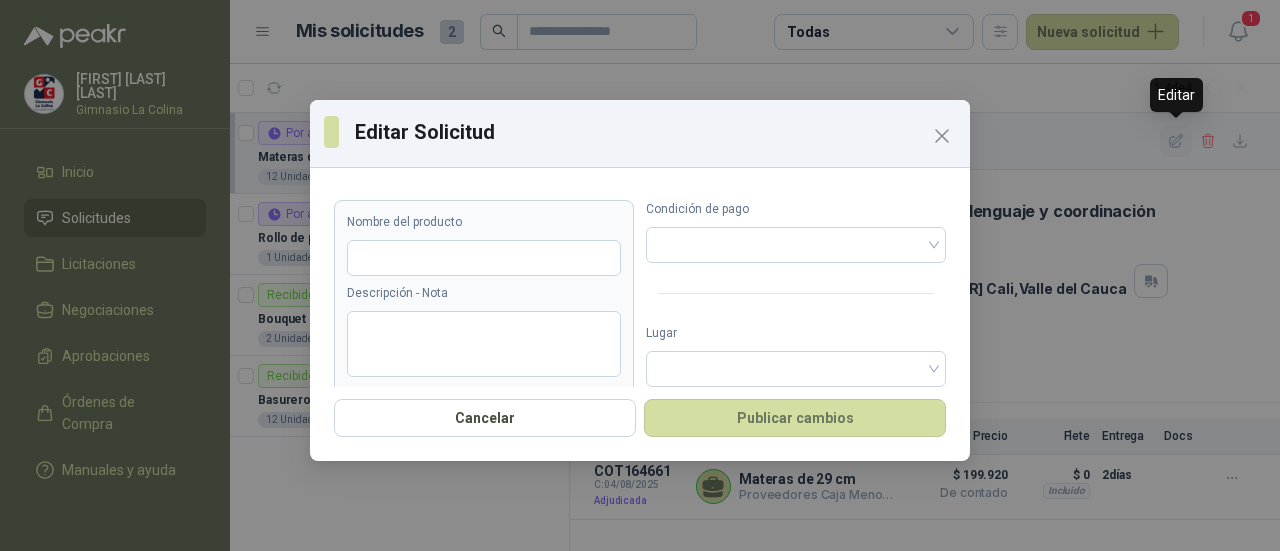 type 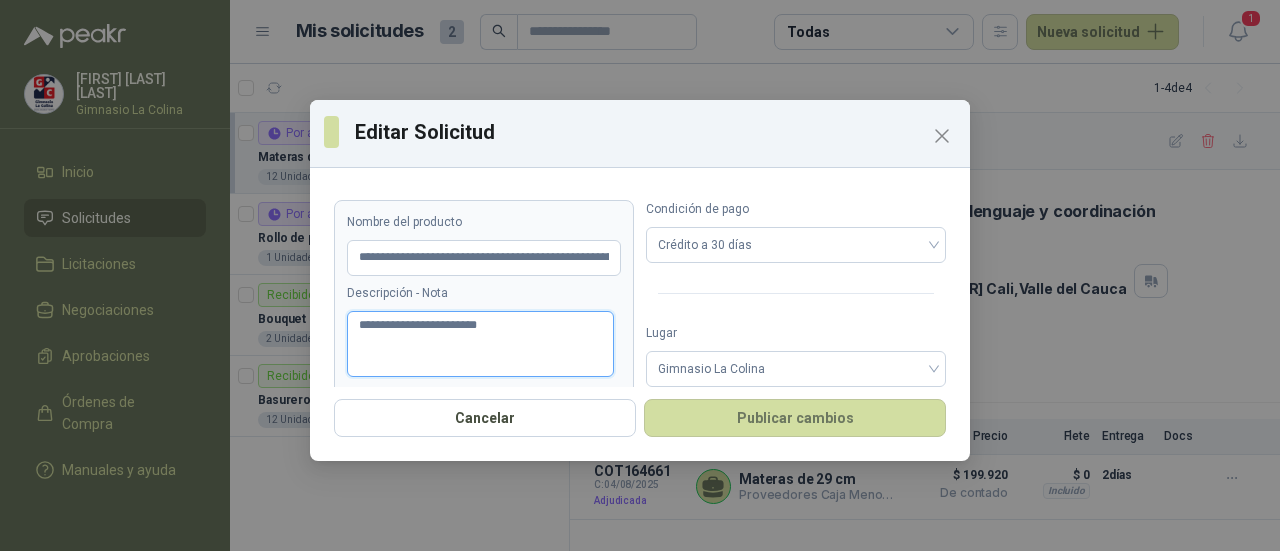 click on "**********" at bounding box center [480, 344] 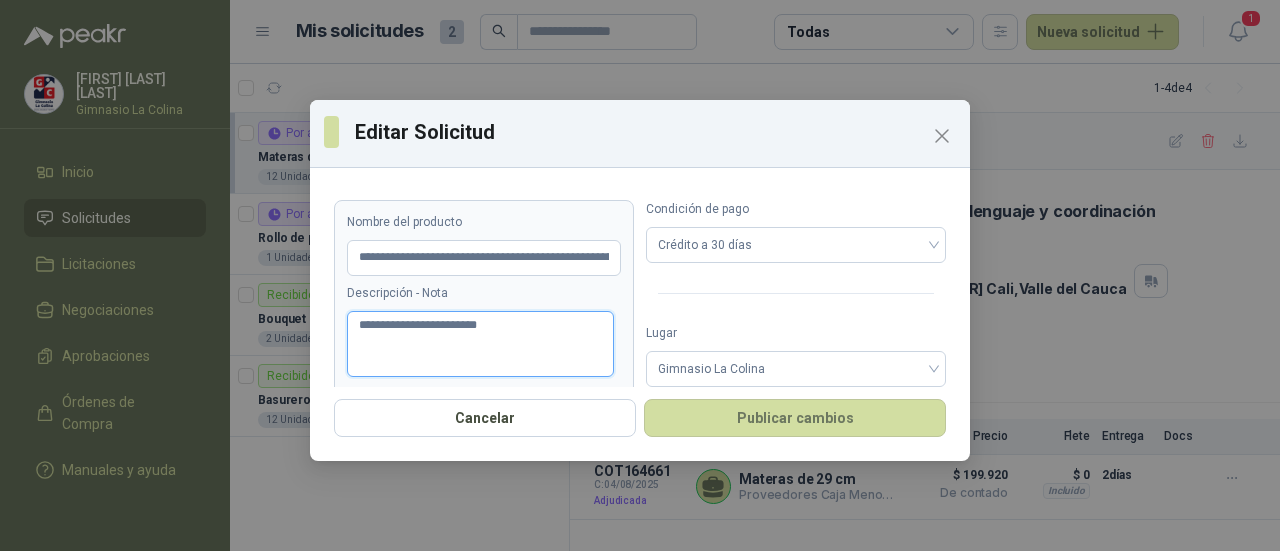 type 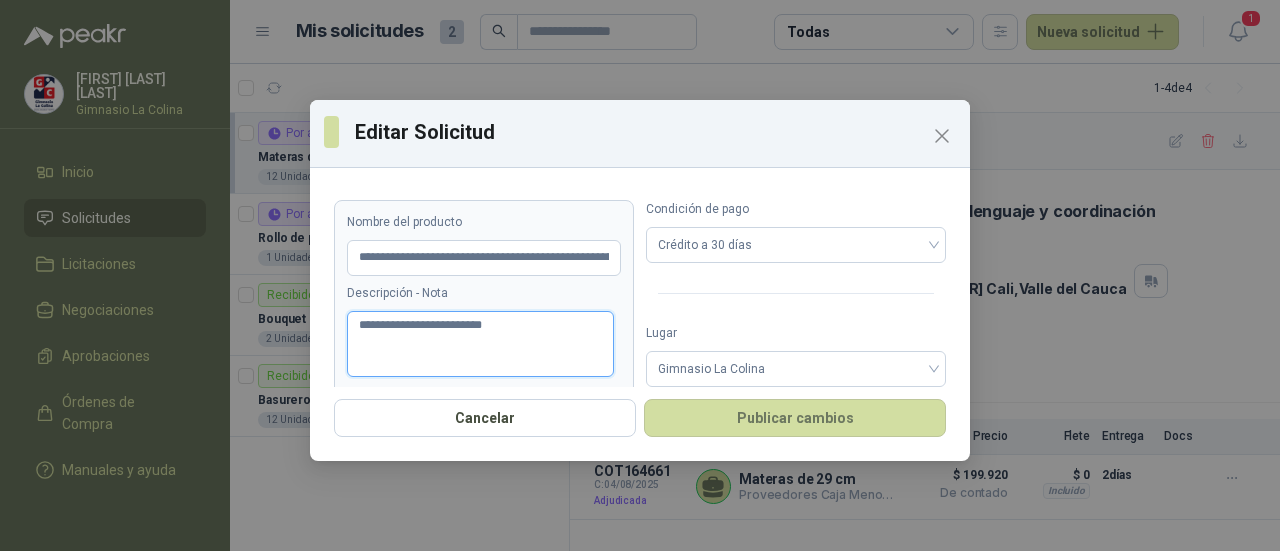 type 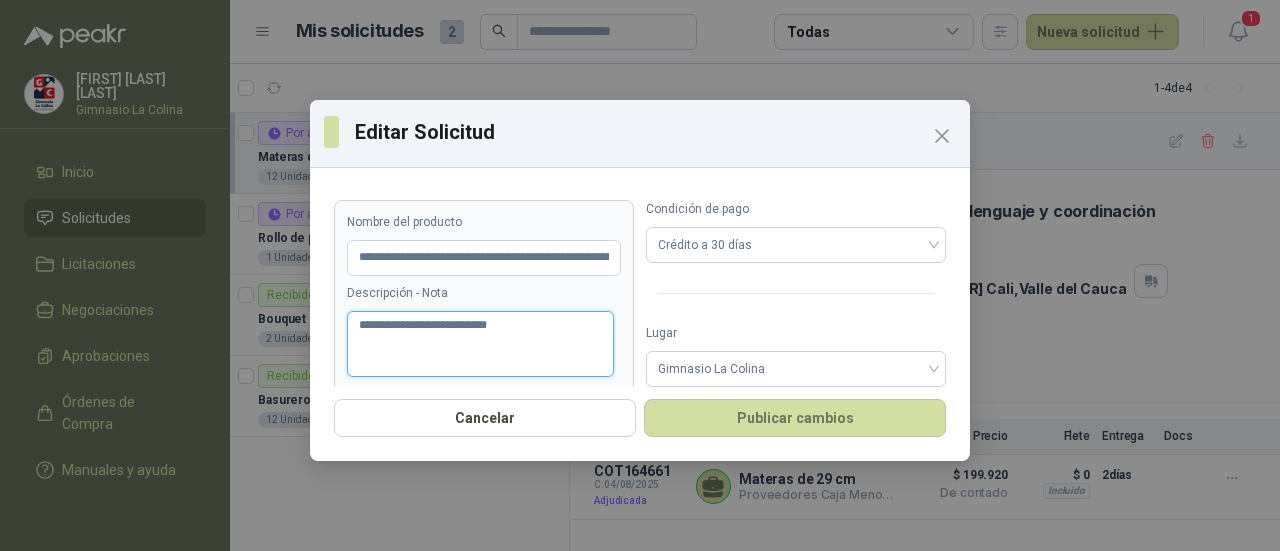 type 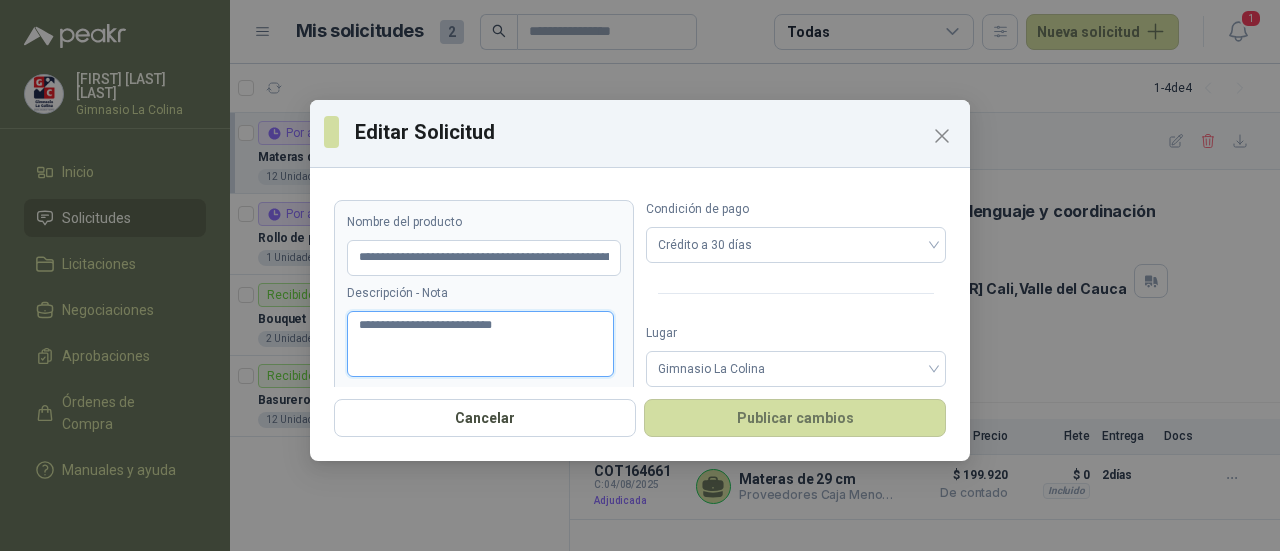 type 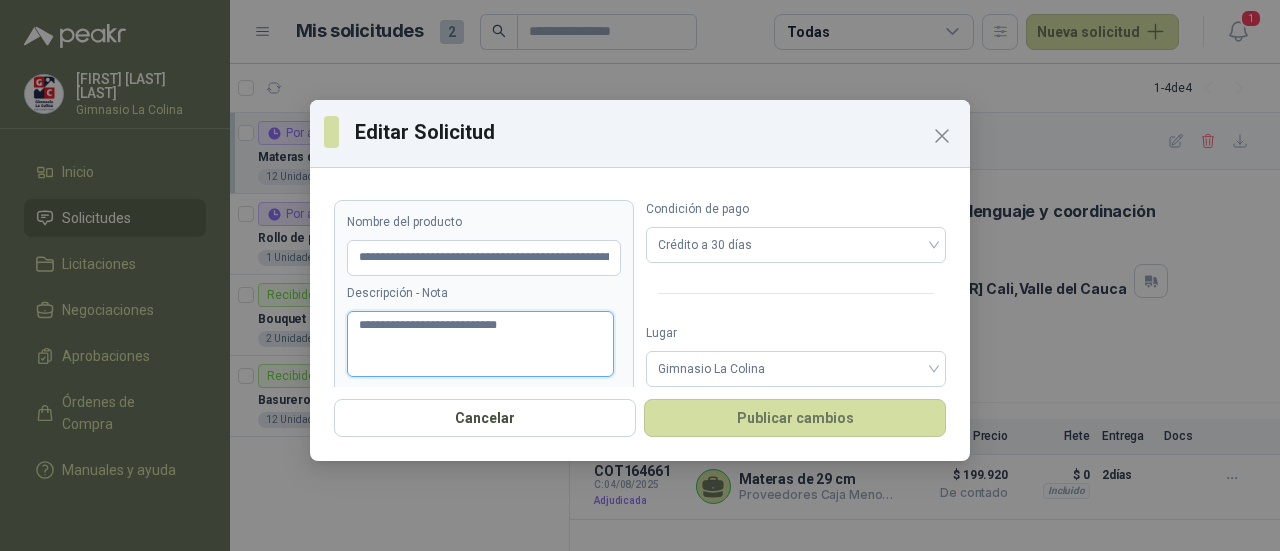 type 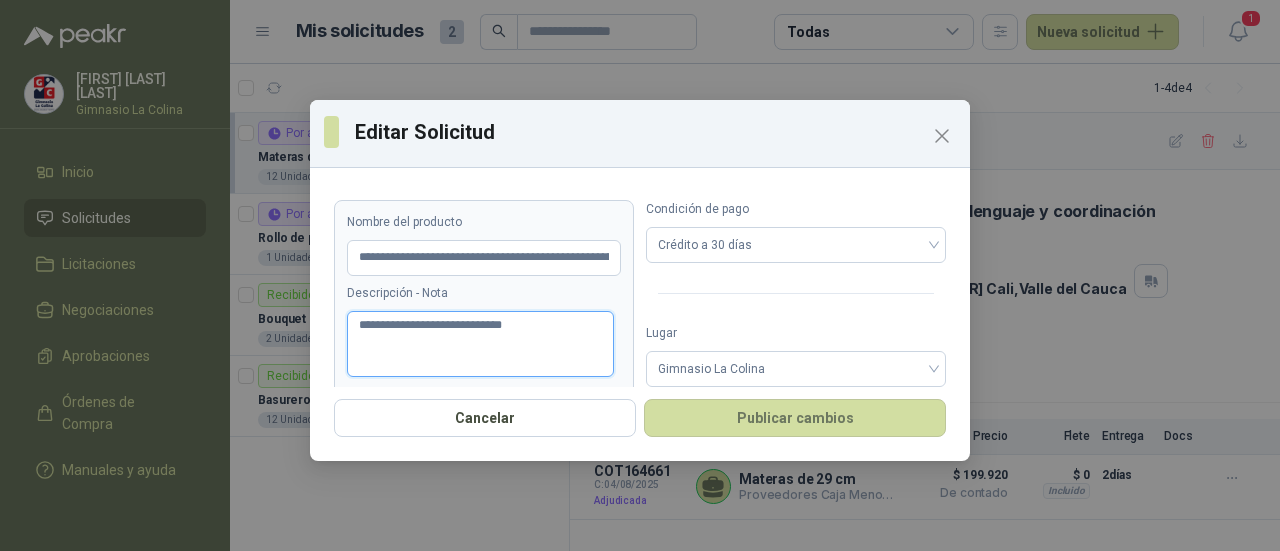 type 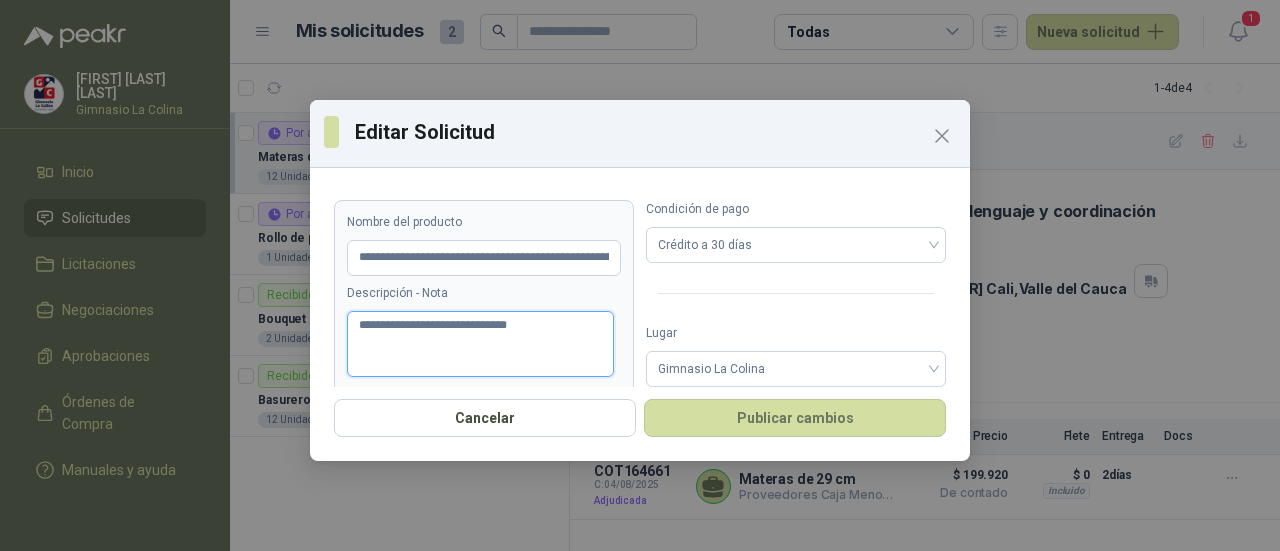 type 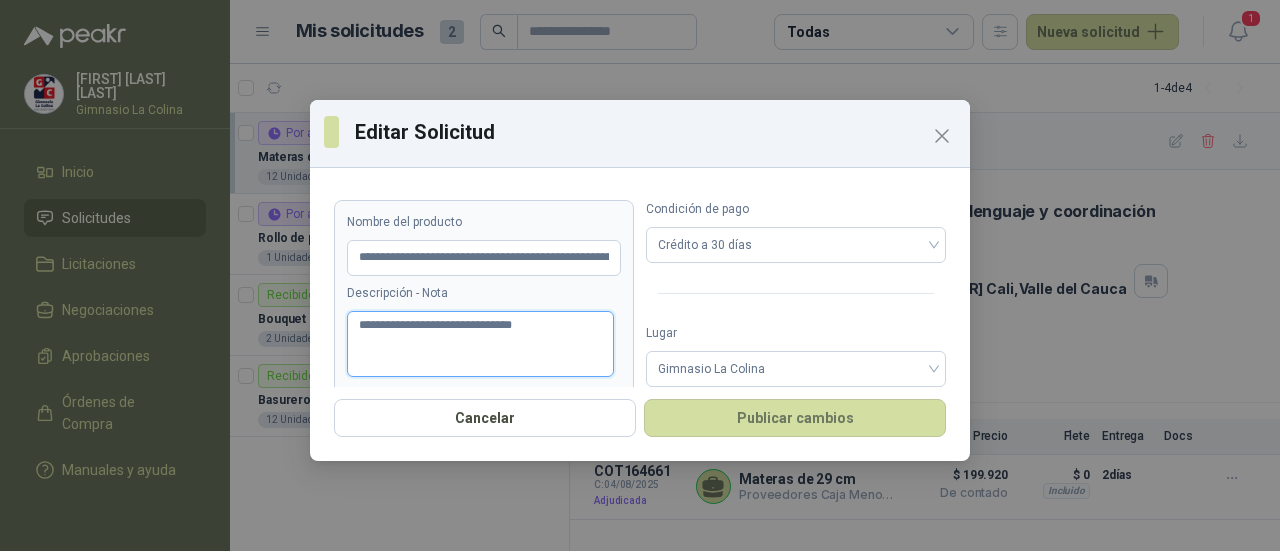 type 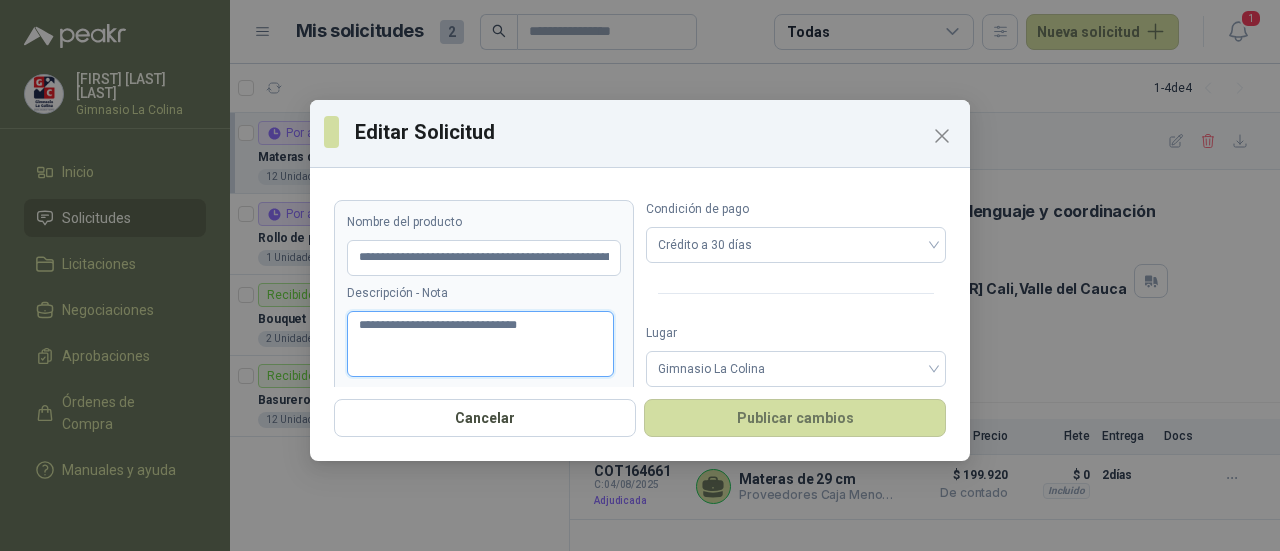 type 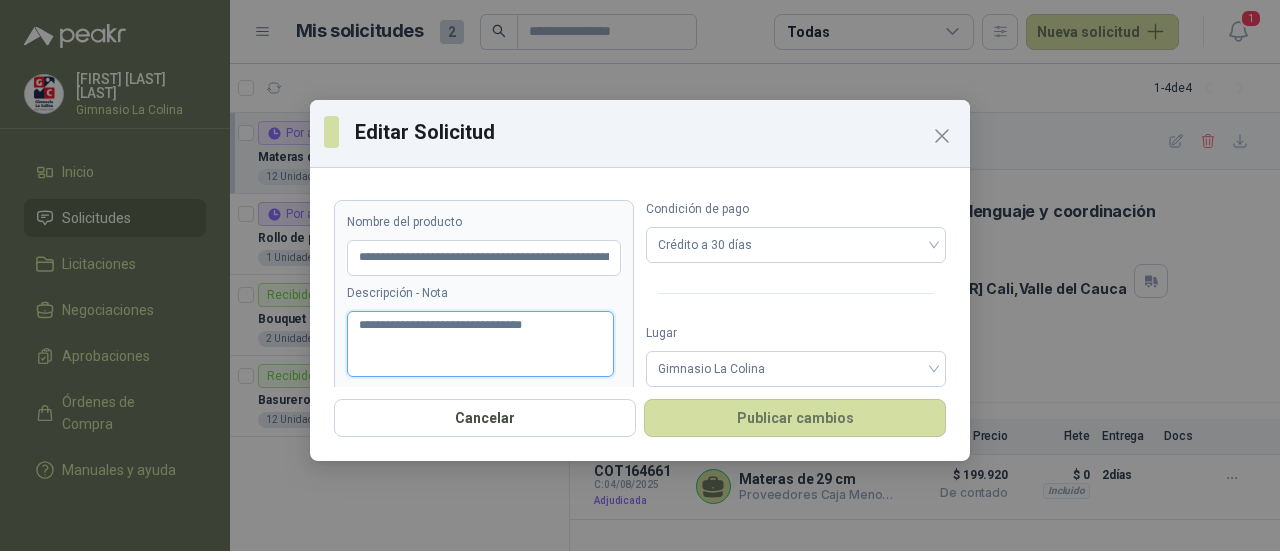 type 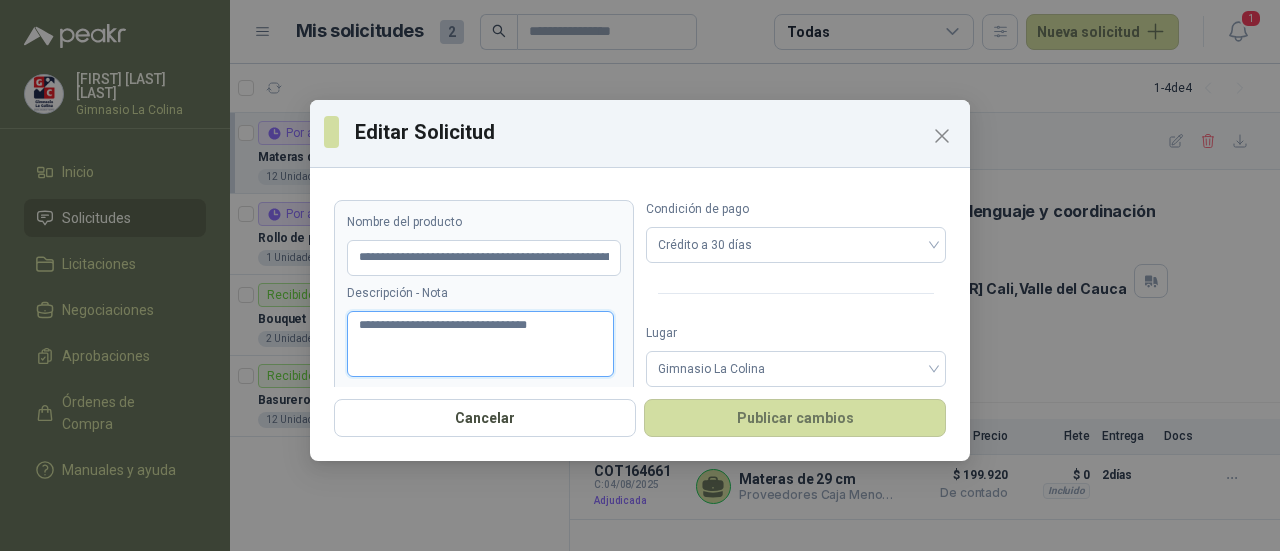 type 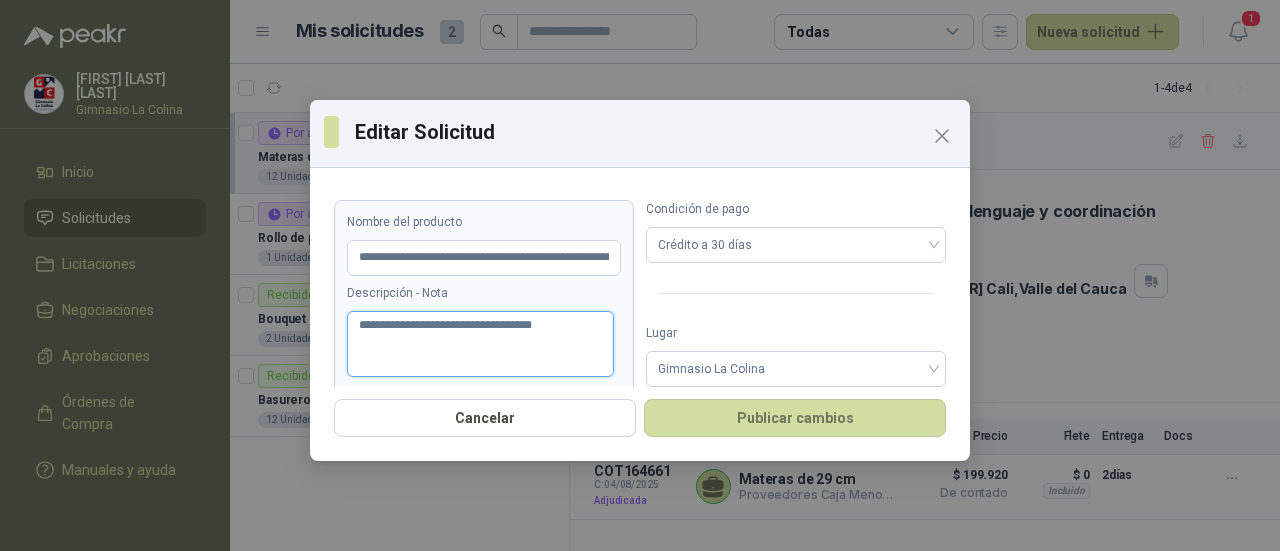 type 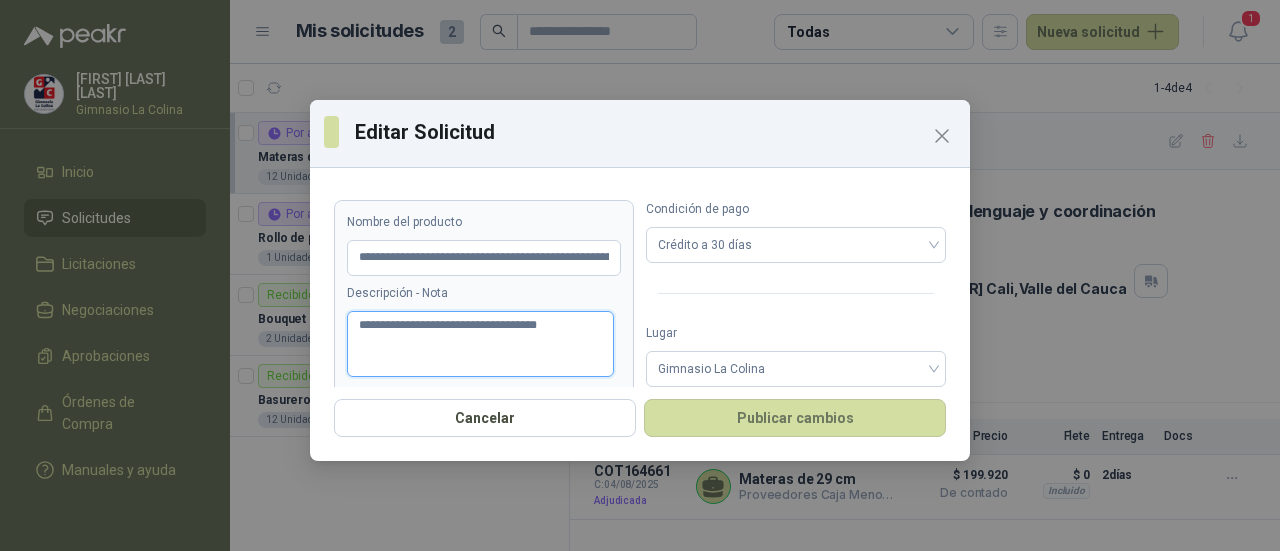 type 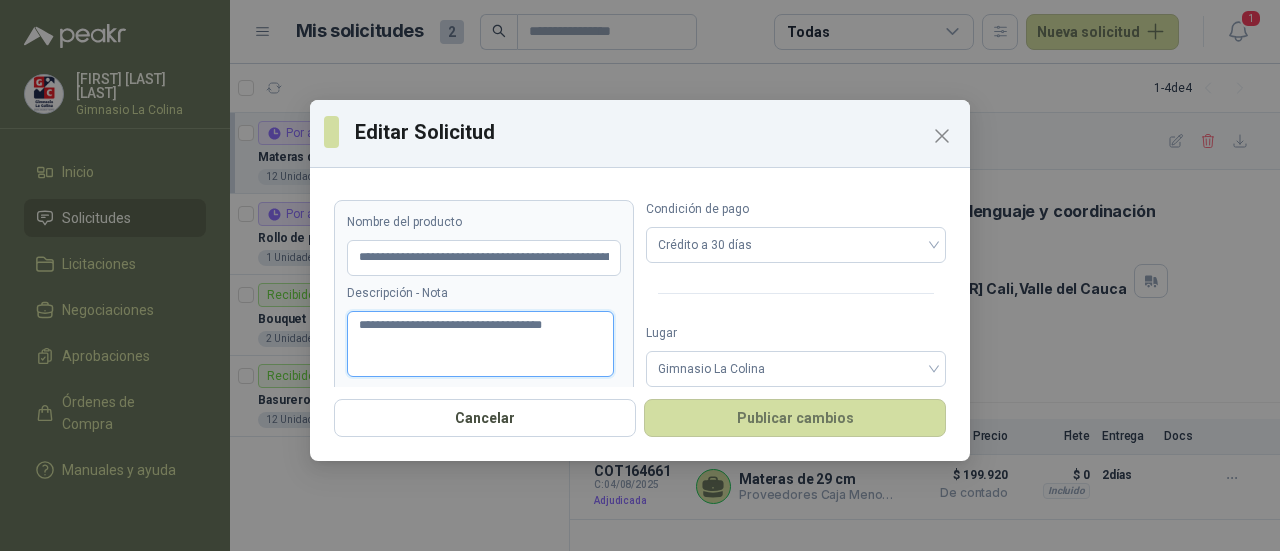 type 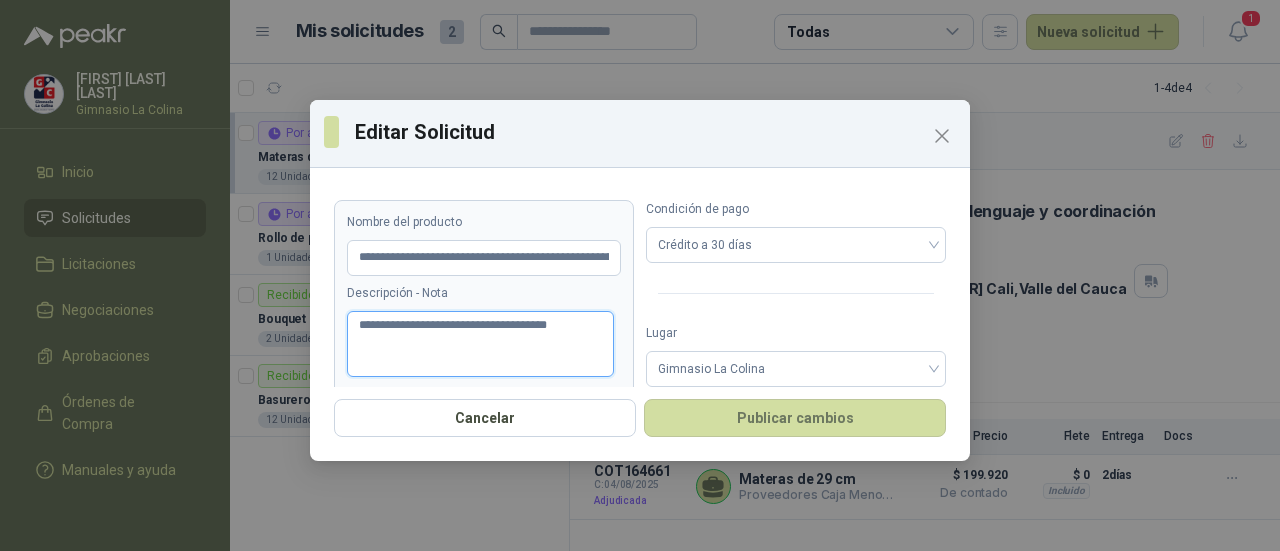 type 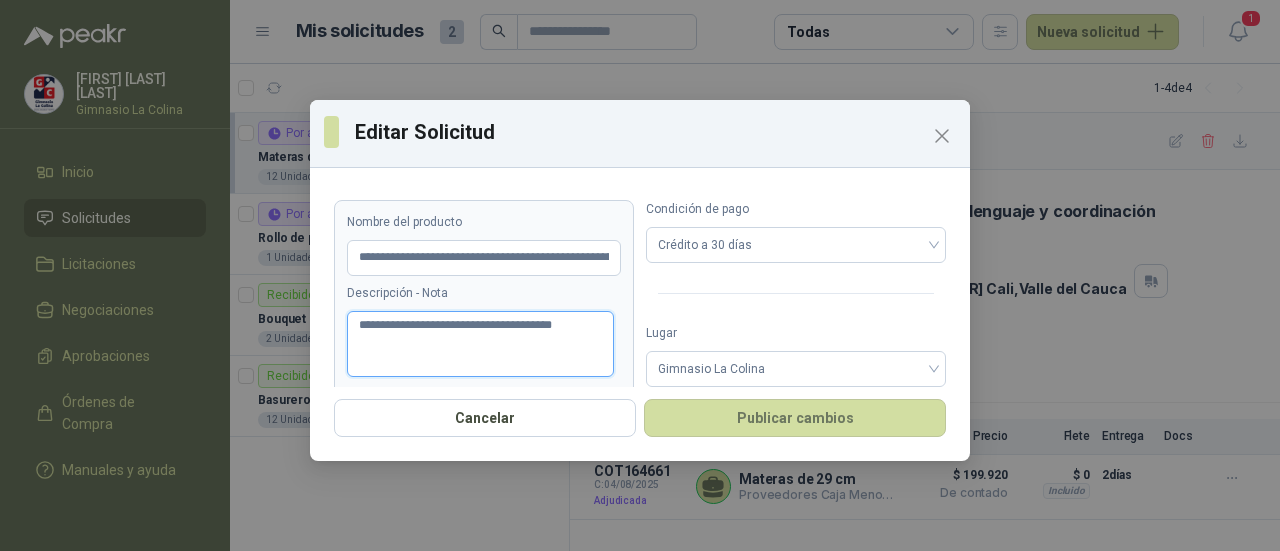 type 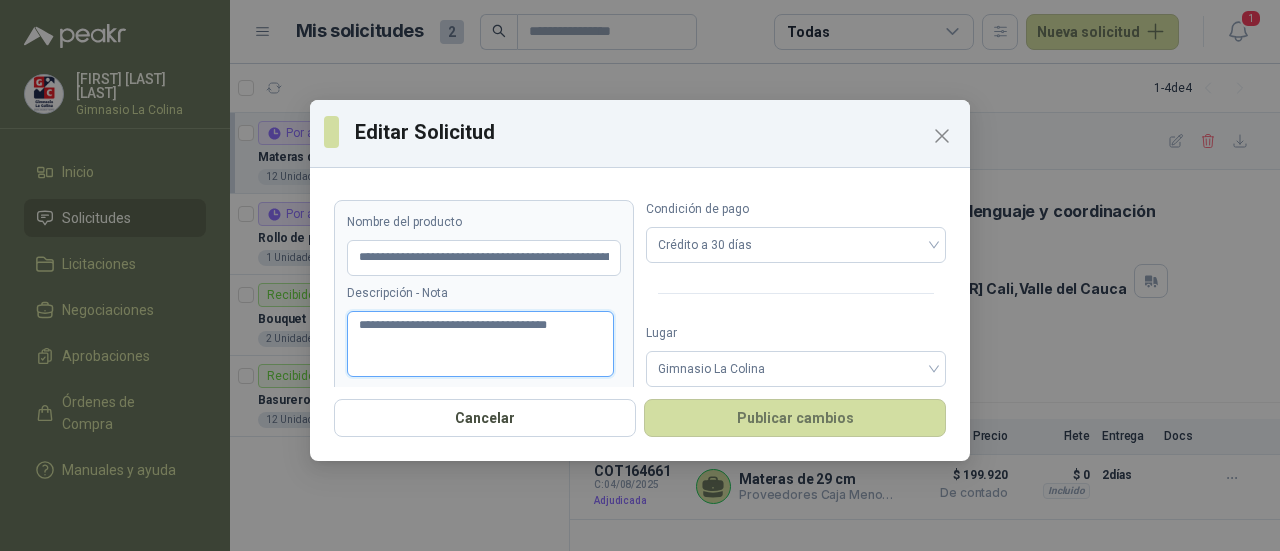type 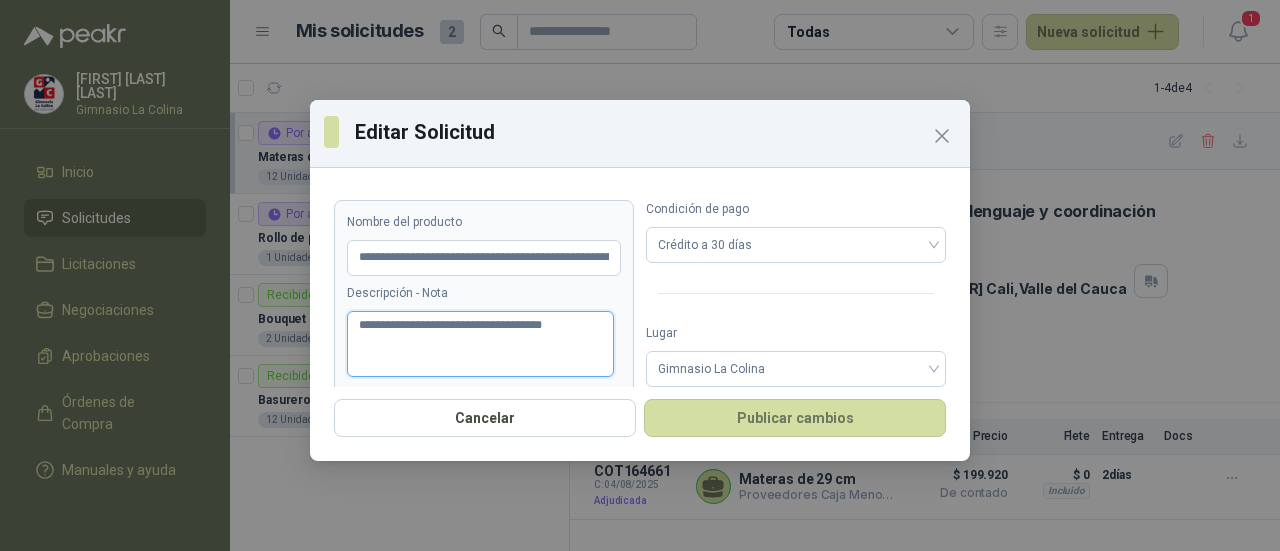 type 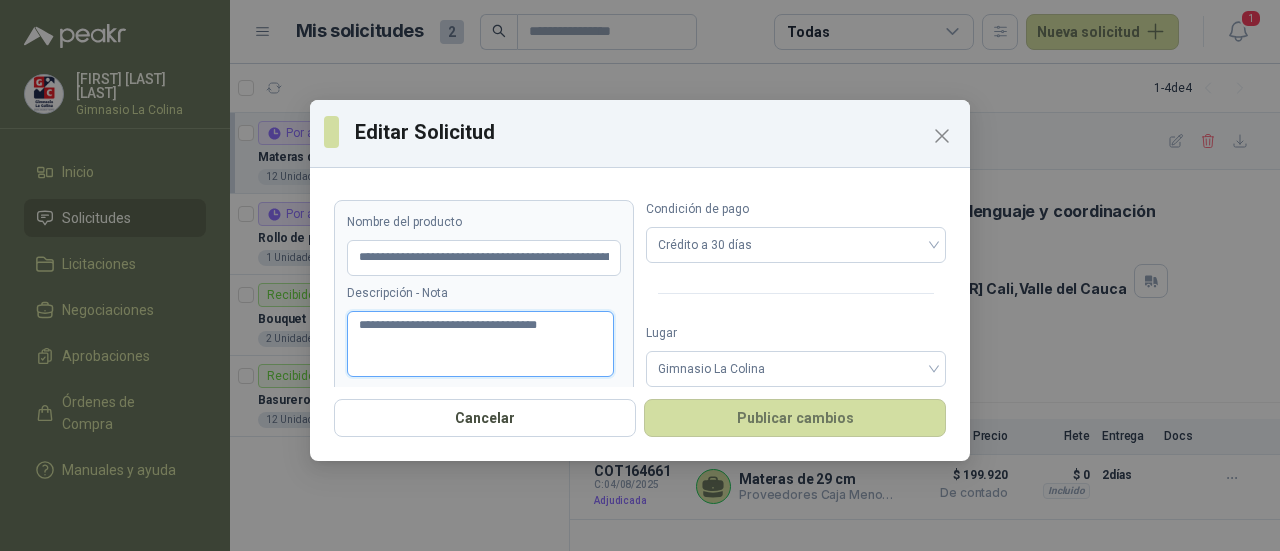 type 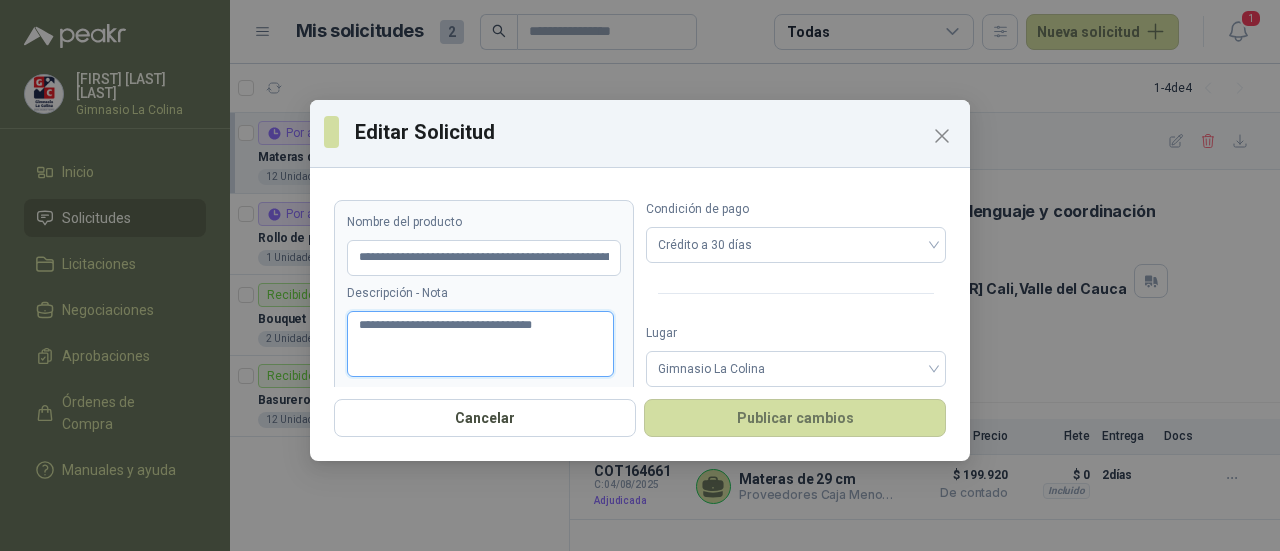 type 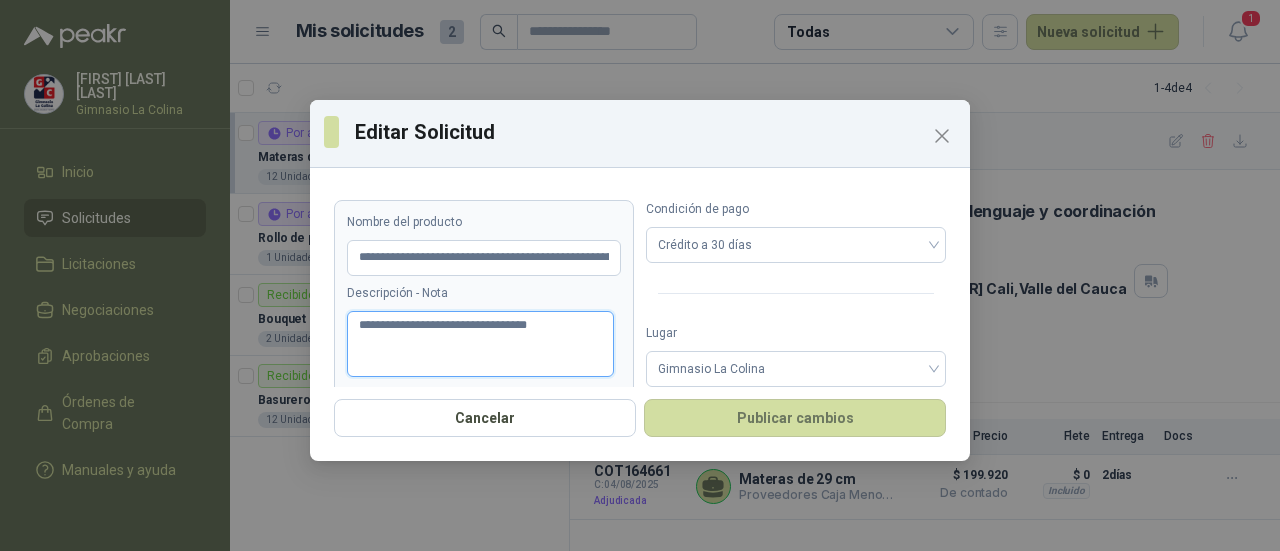 type 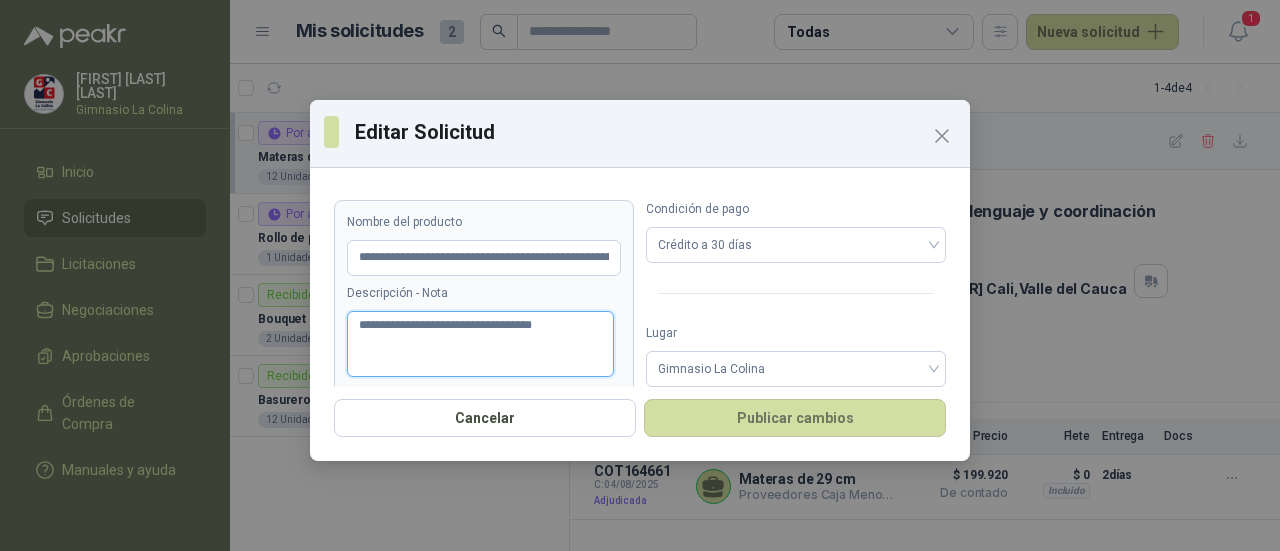 type 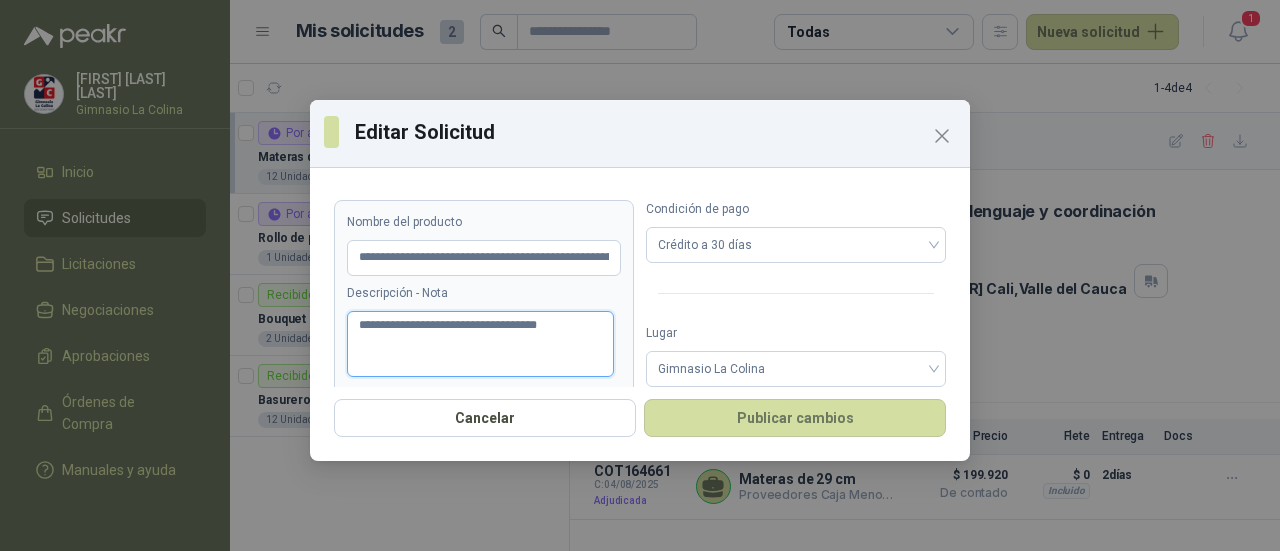 type 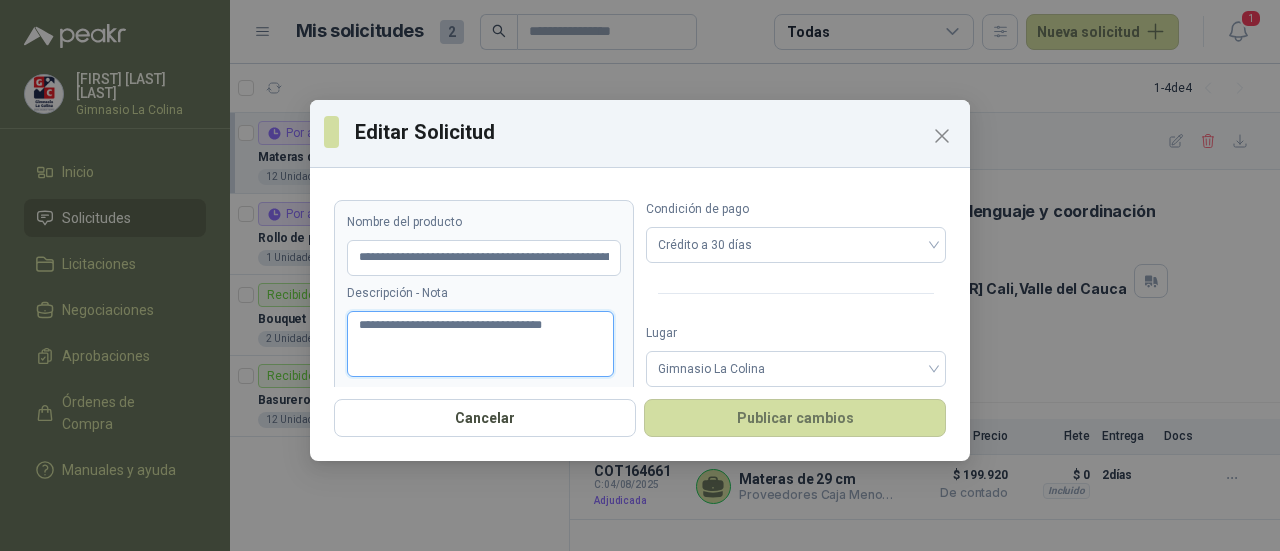 type 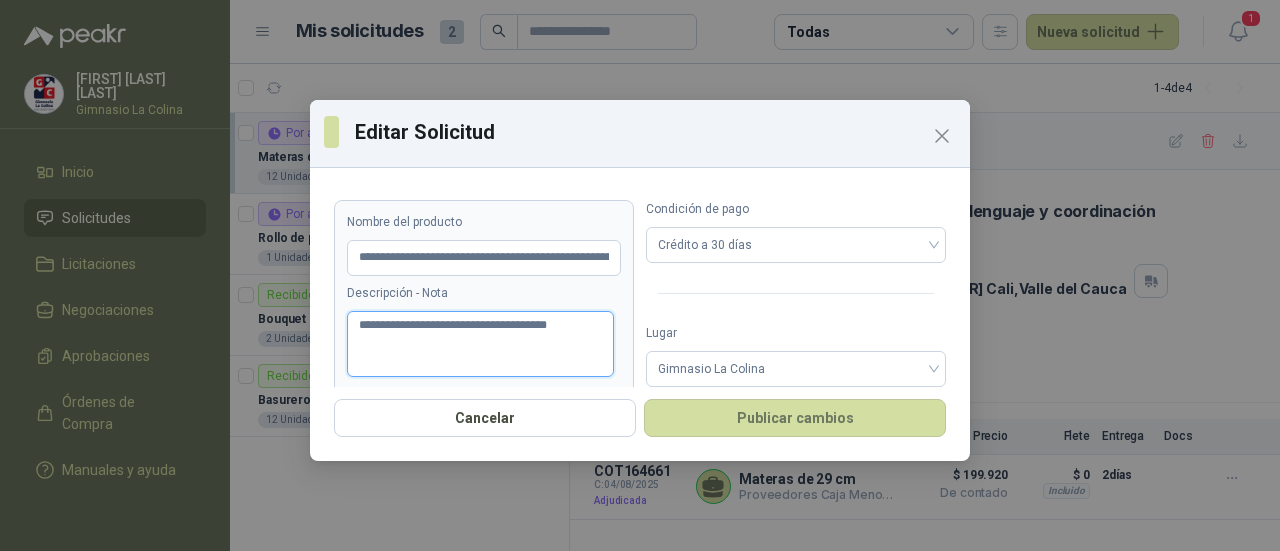 type 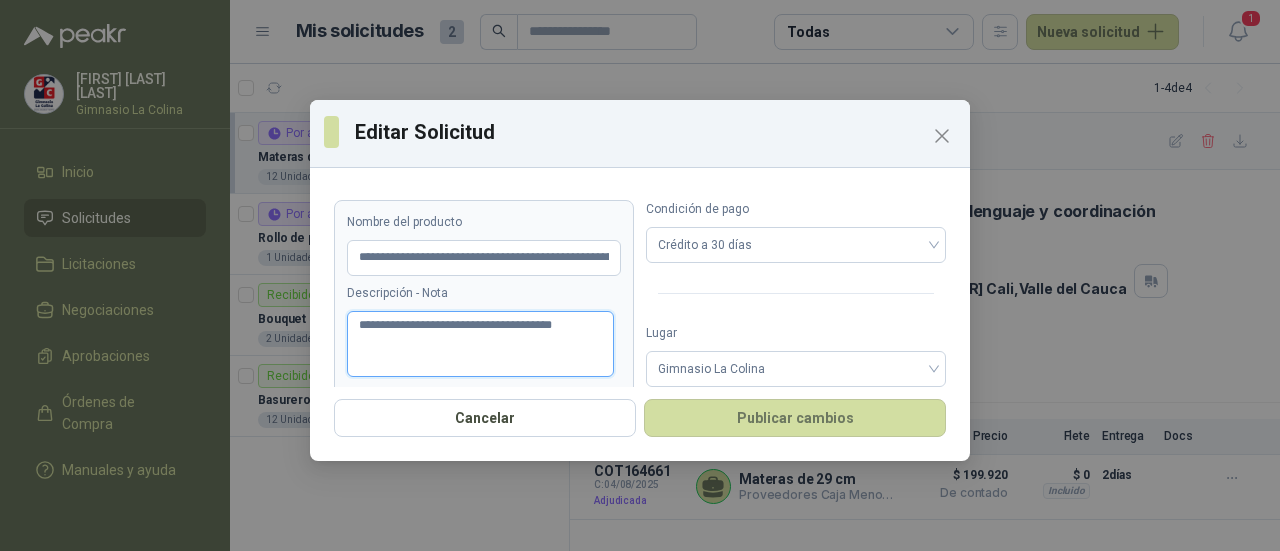 type 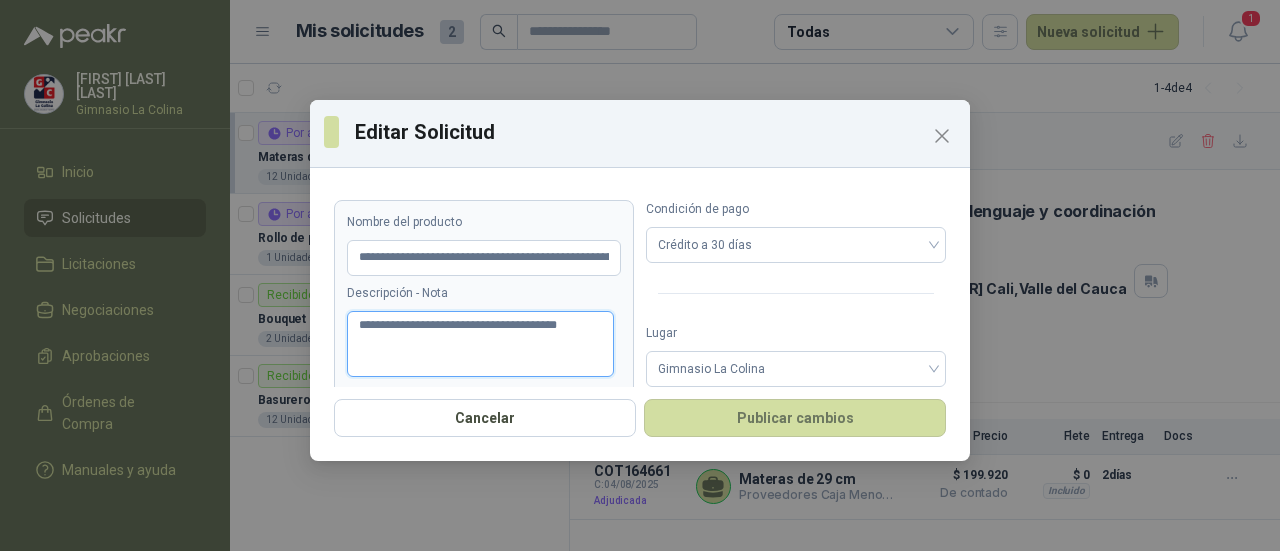 type 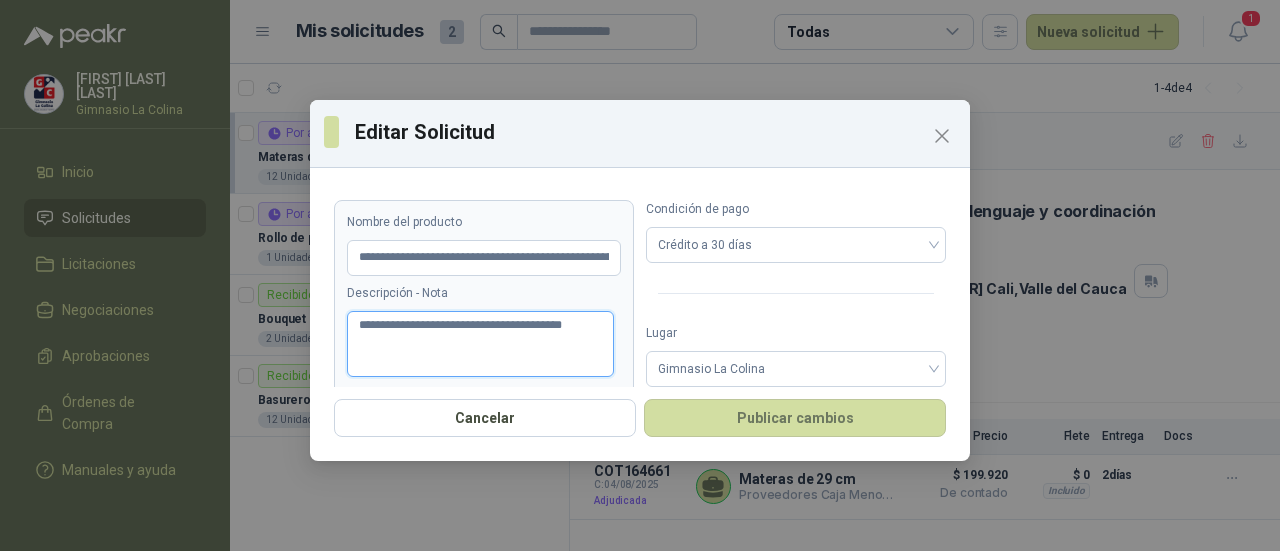 type 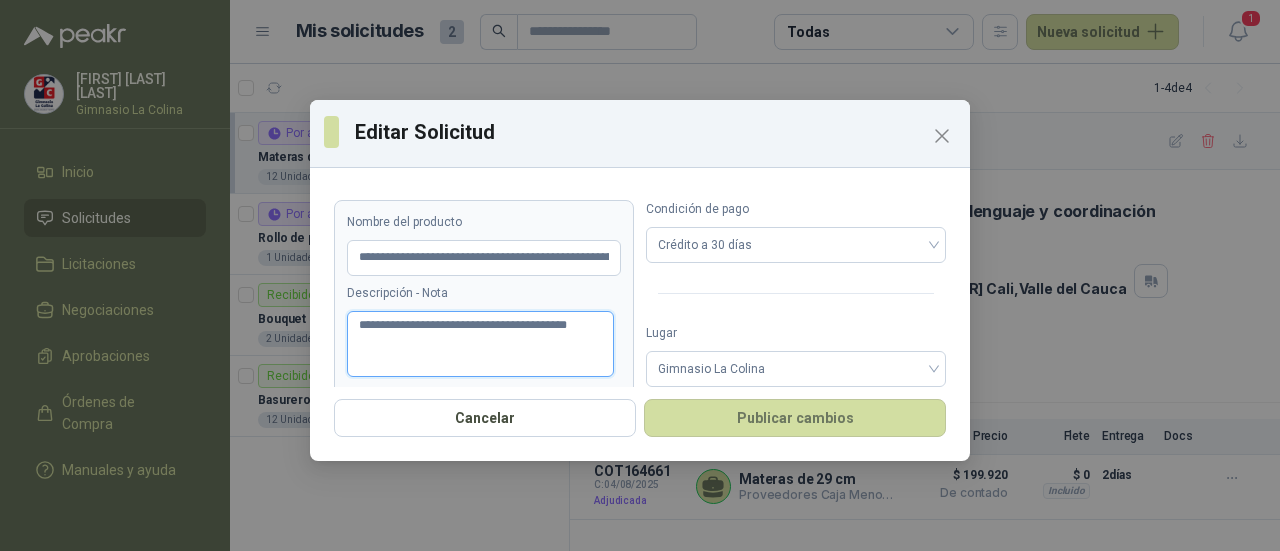 type 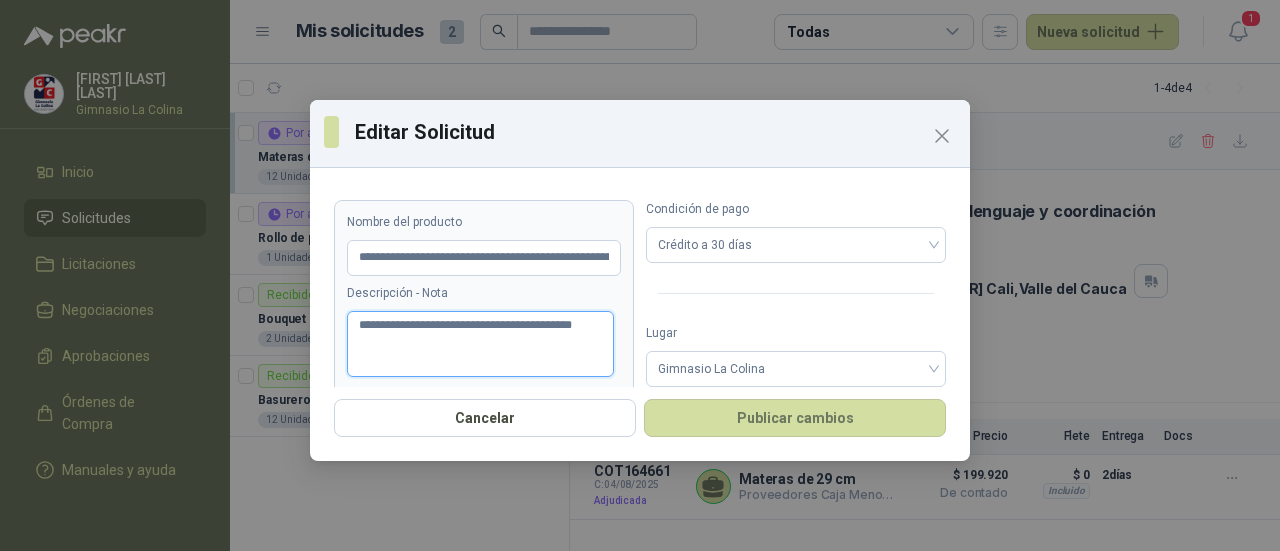 type 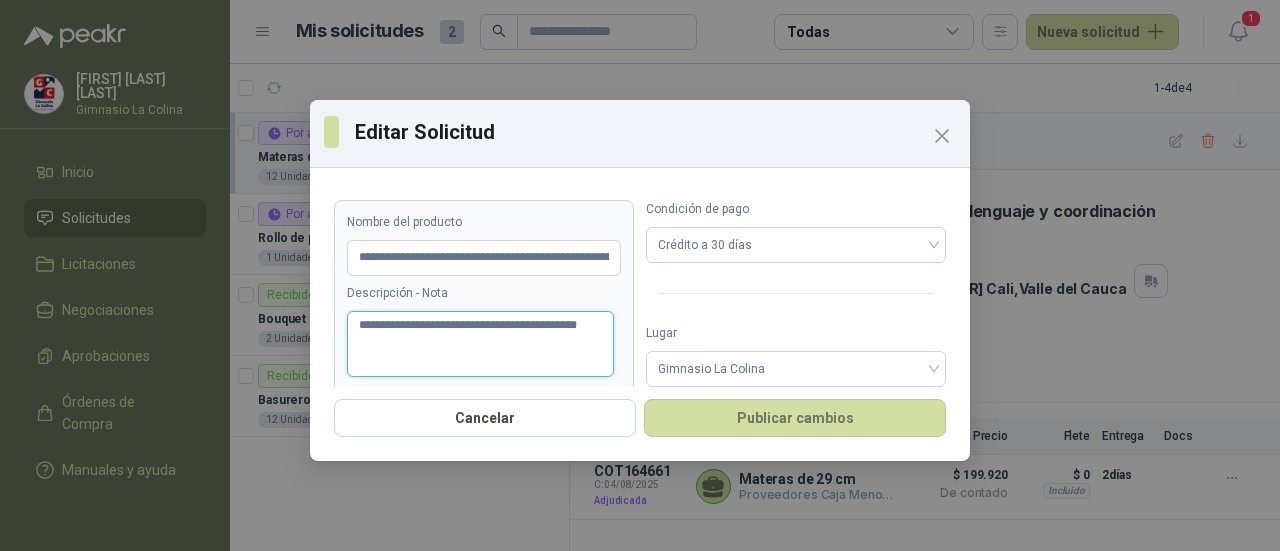 type 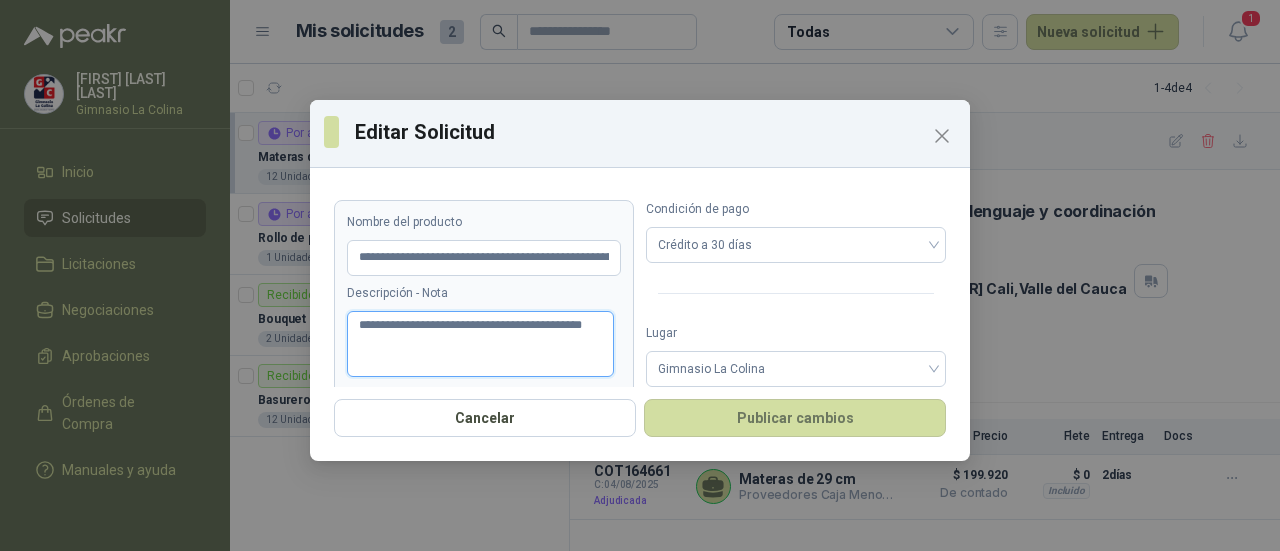 type 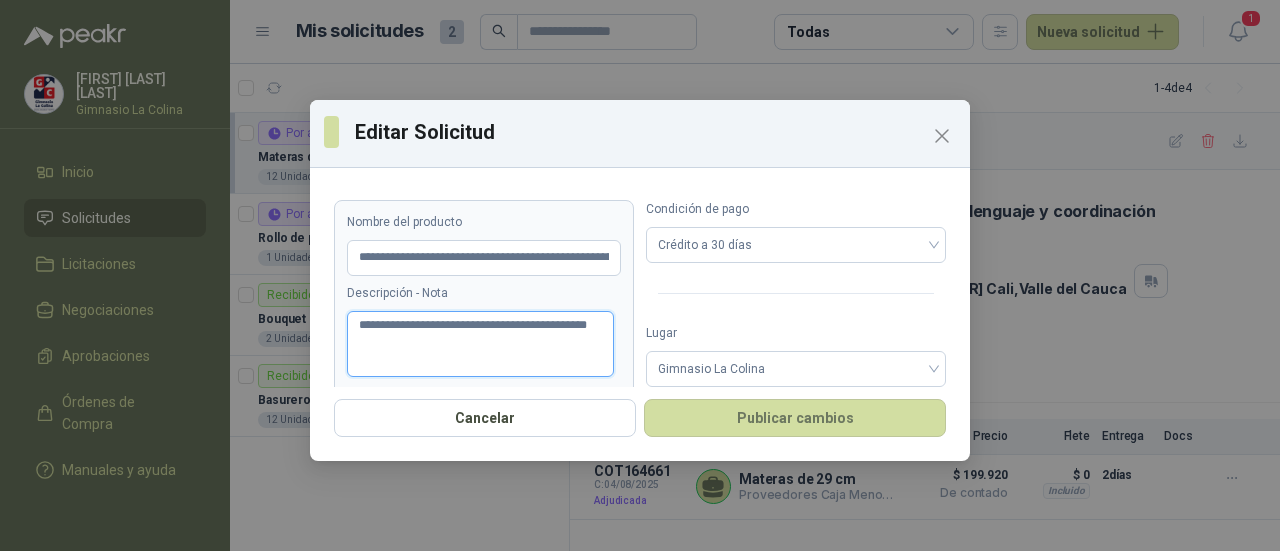type 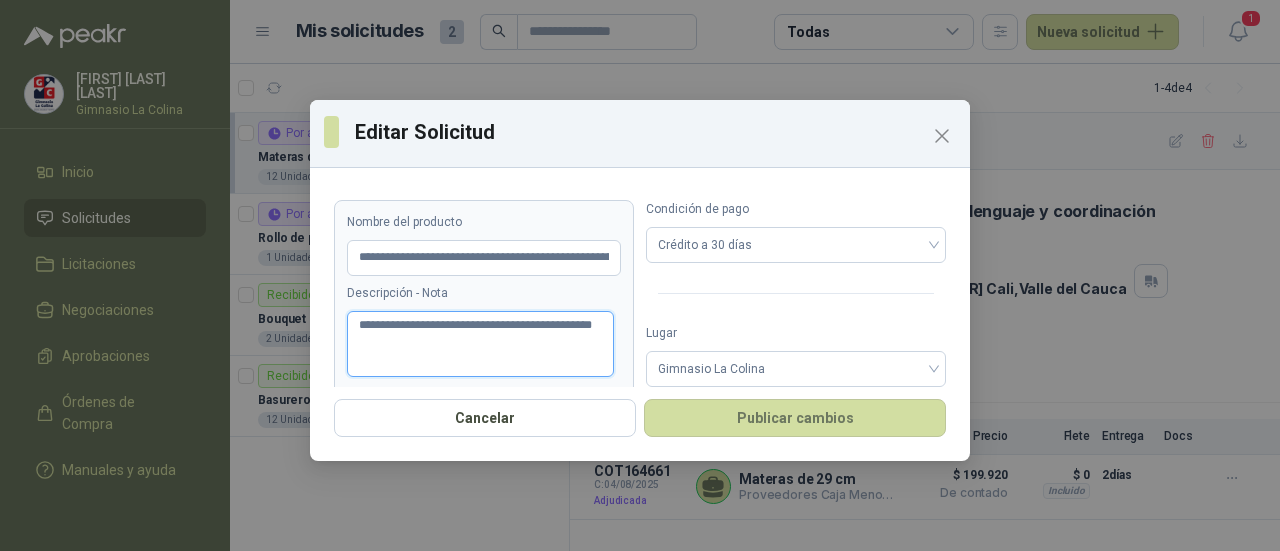 type 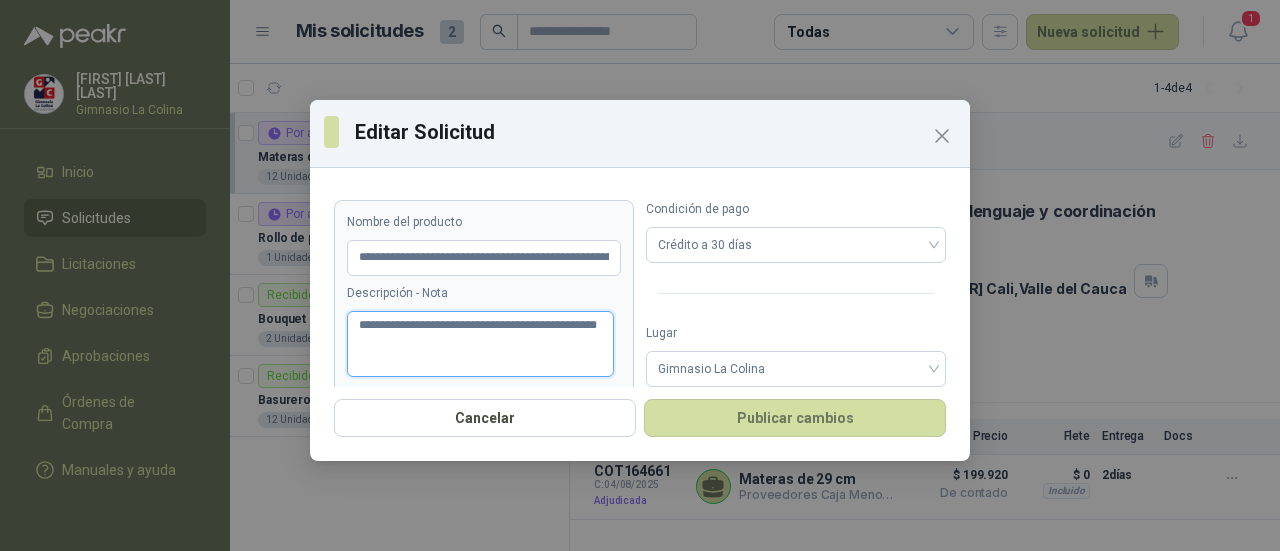 type 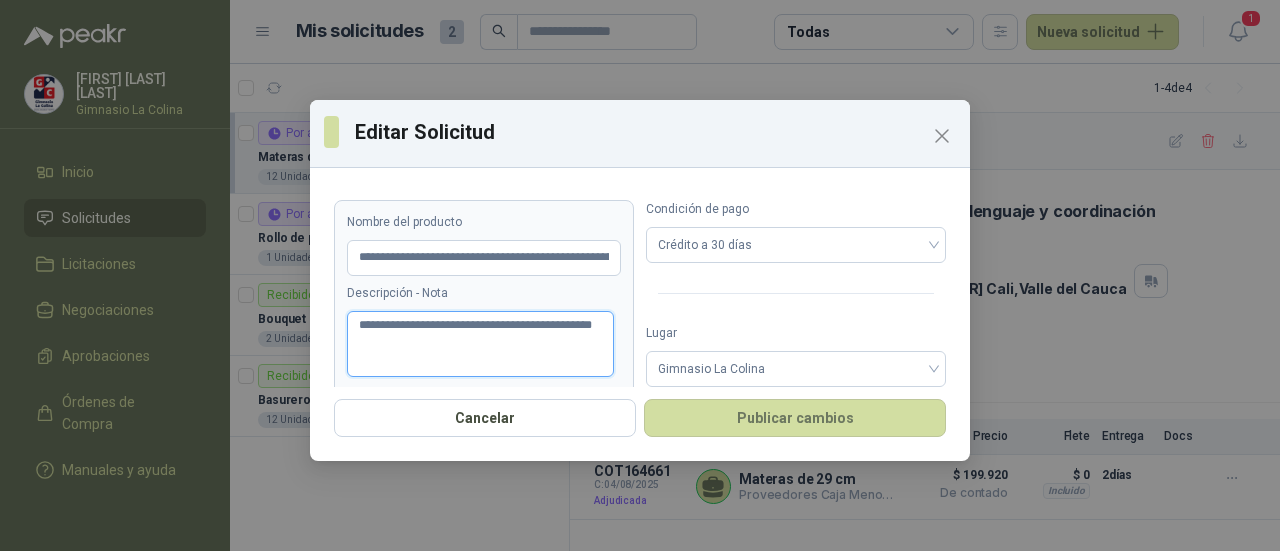 type 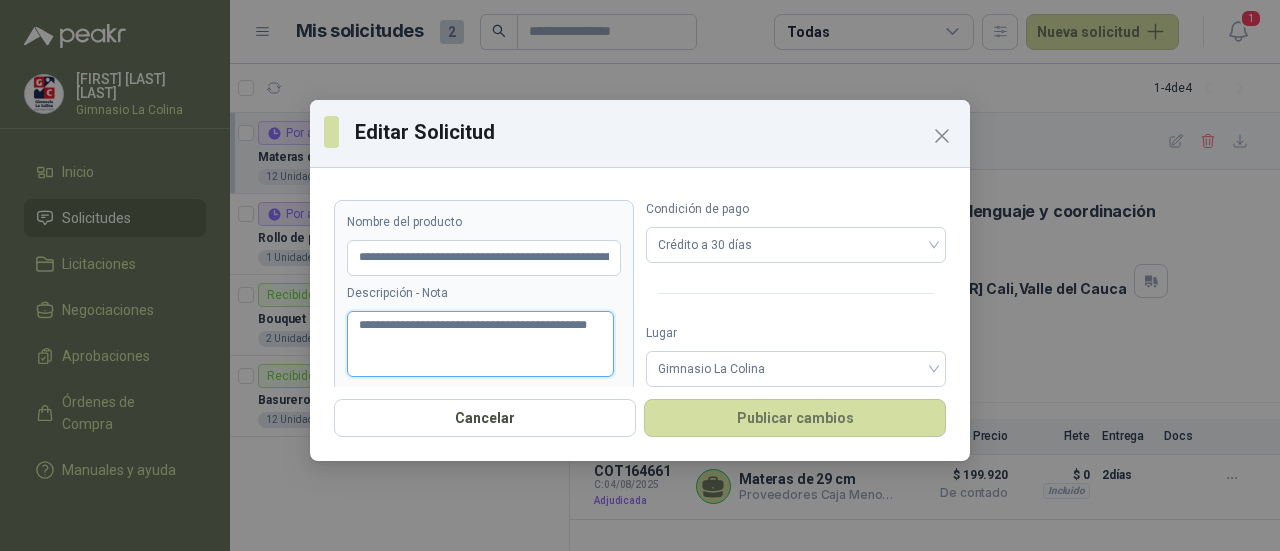 type 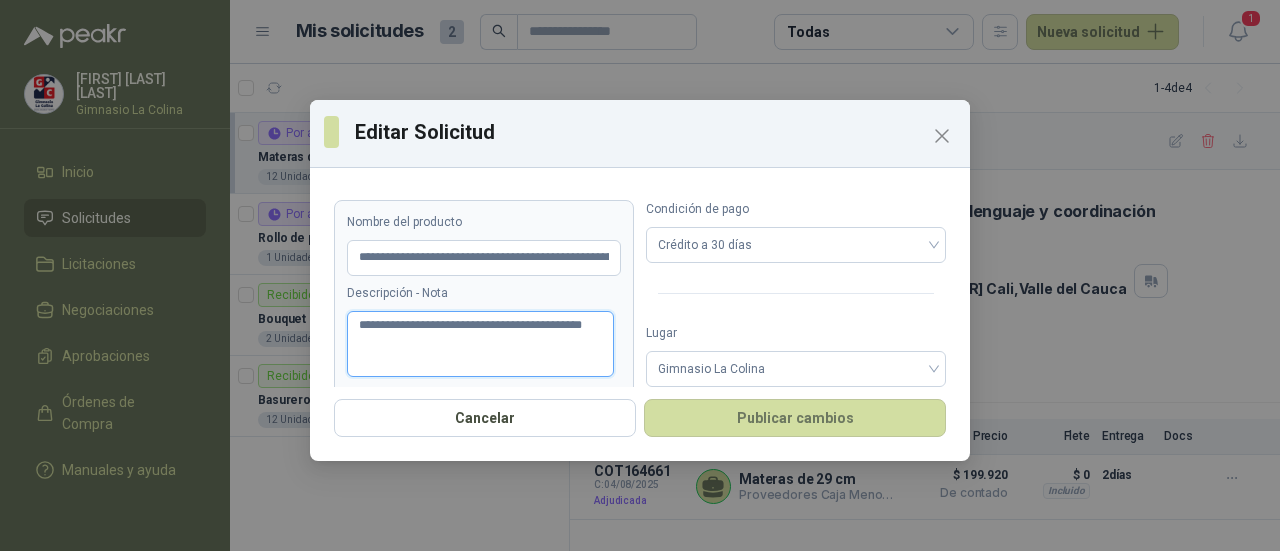 type 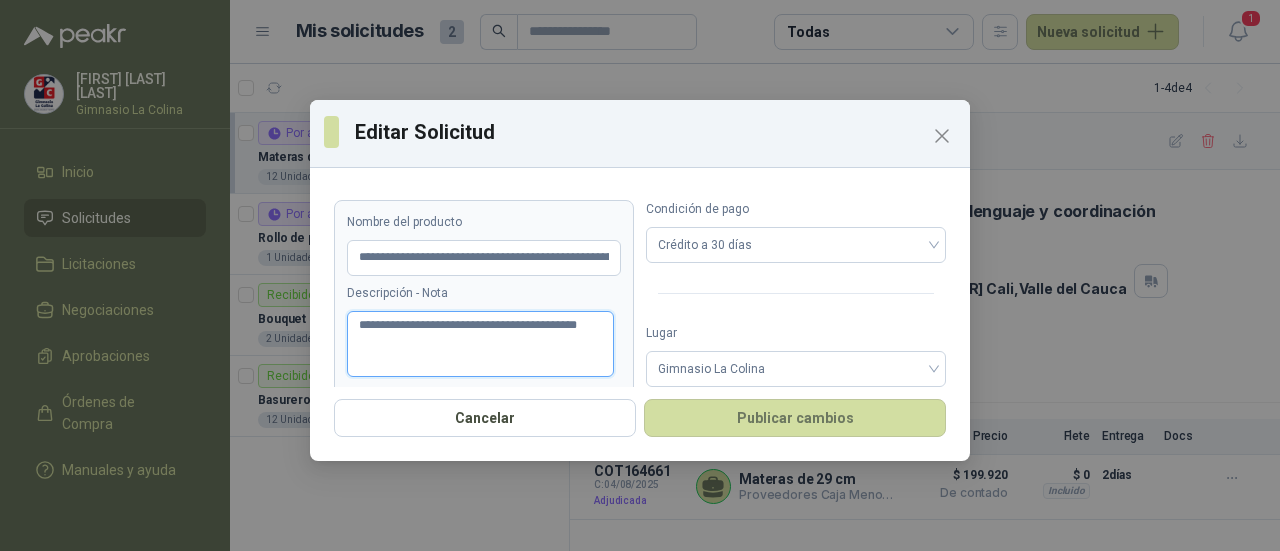 type 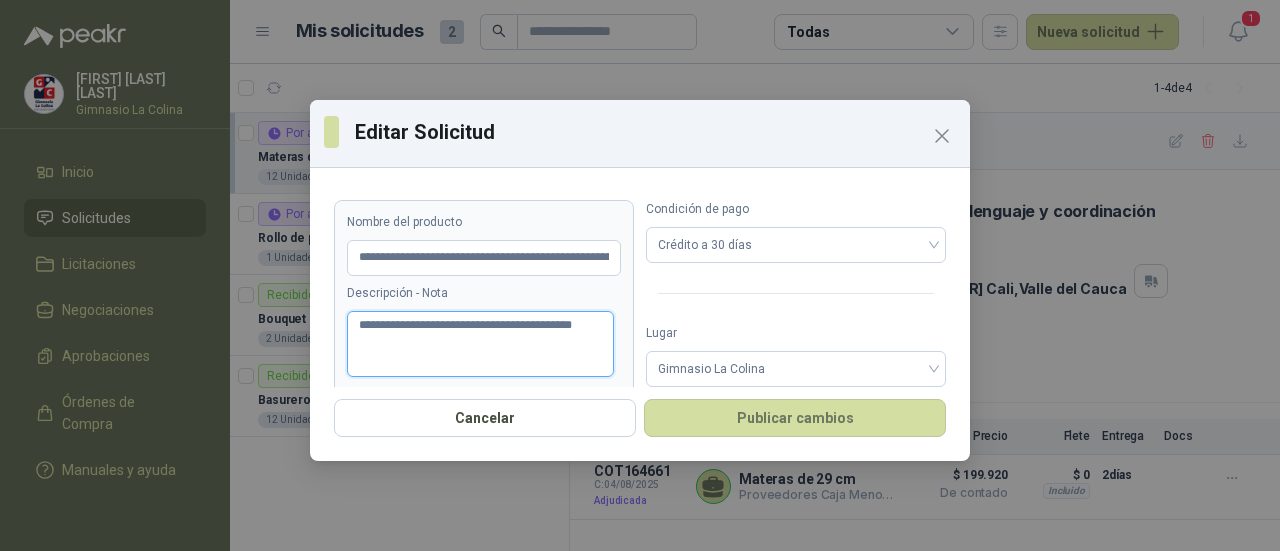 type 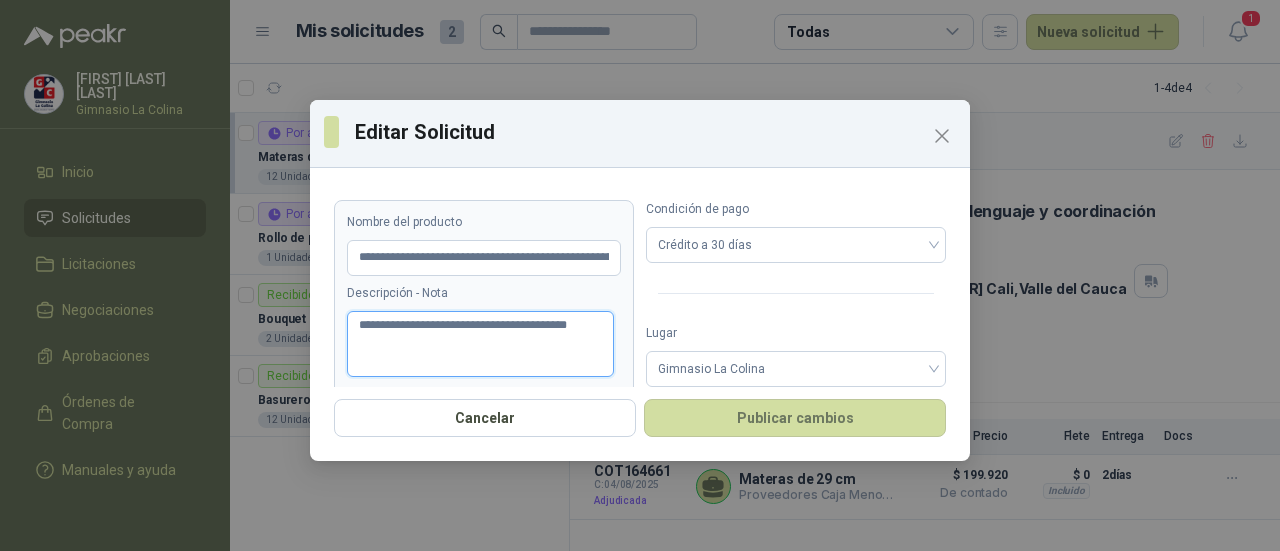 type 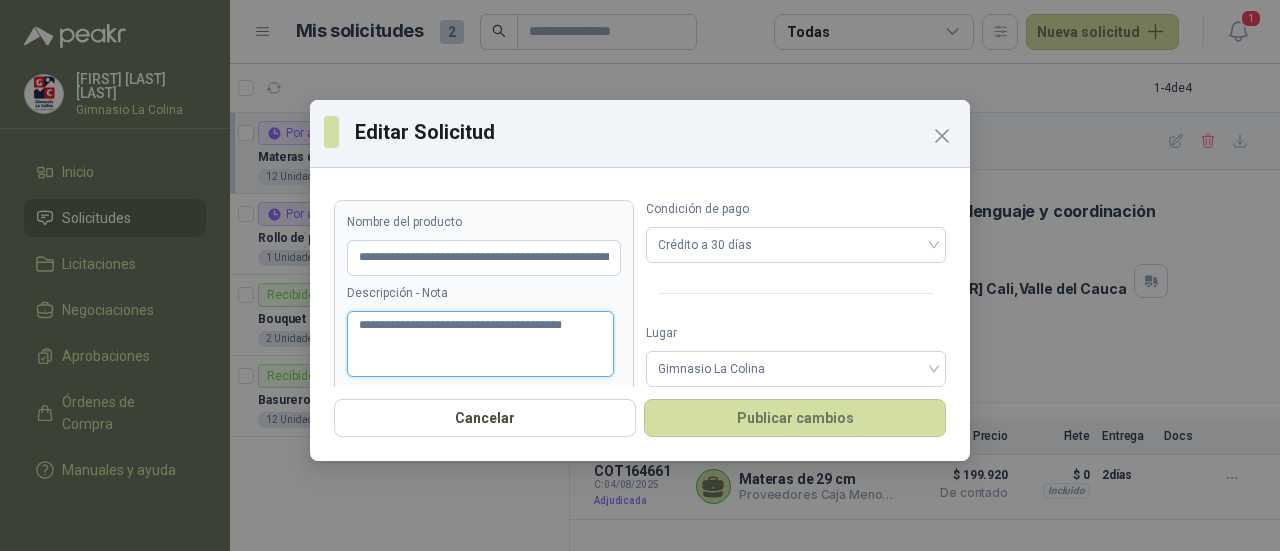 type 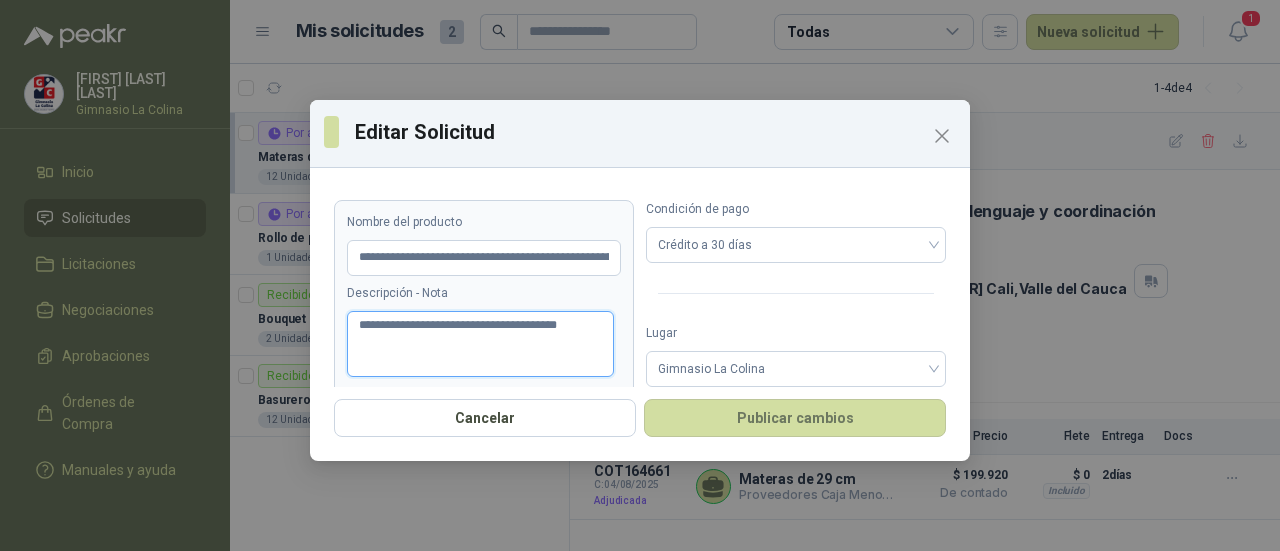 type on "**********" 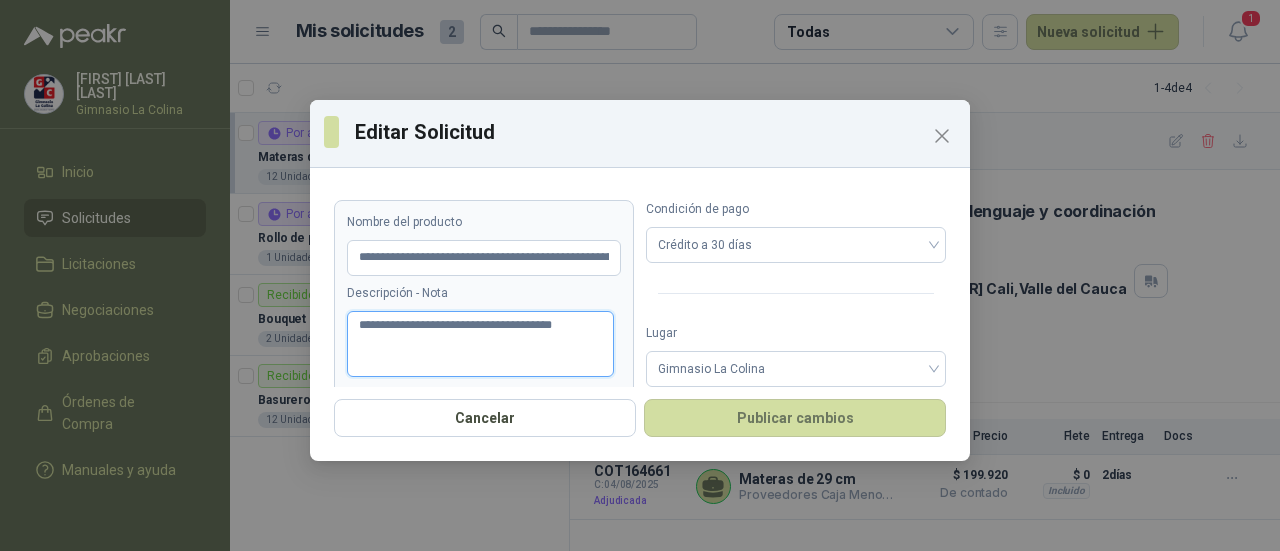 type 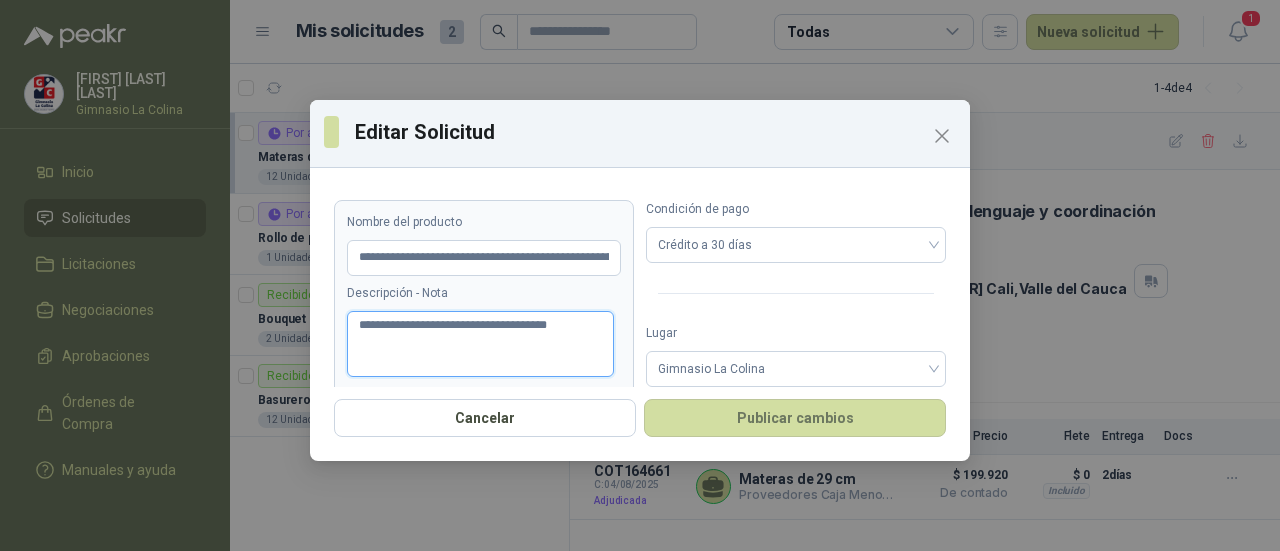type 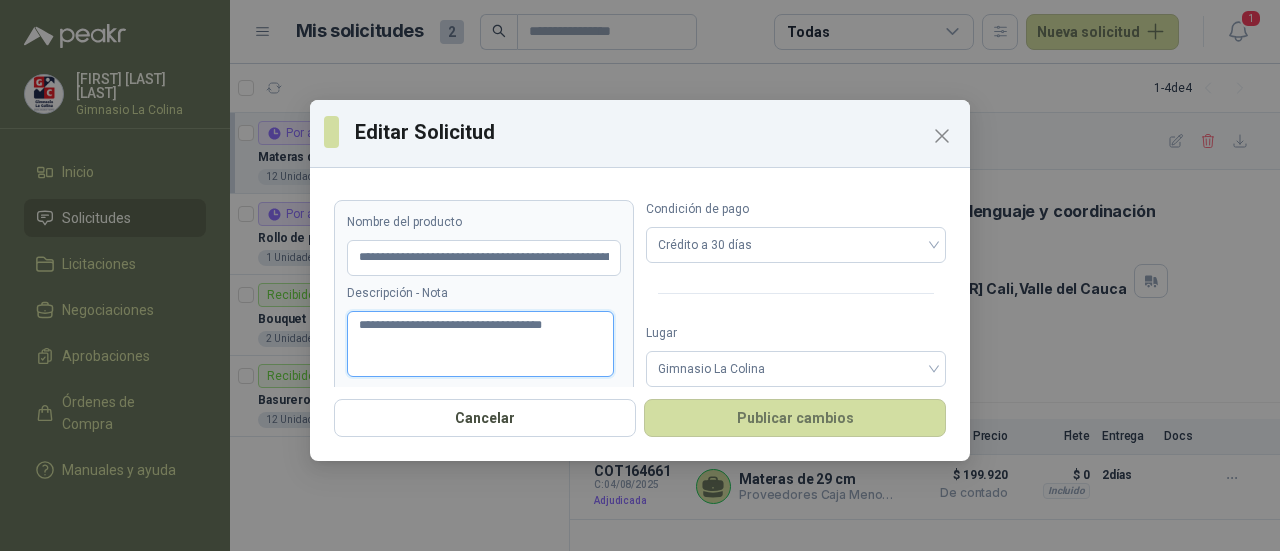type 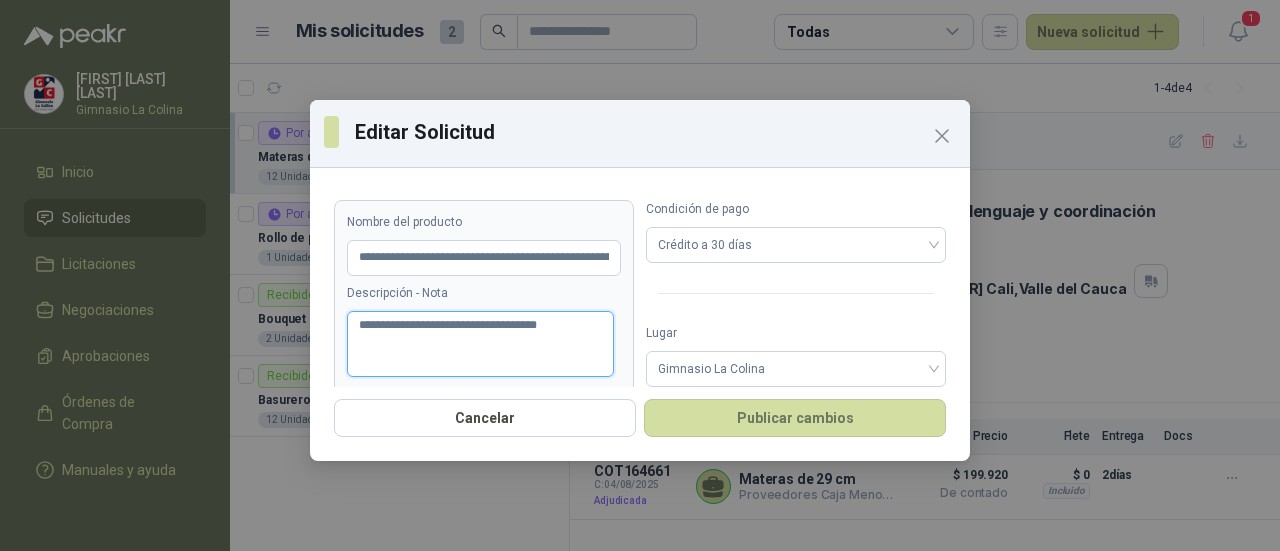 type 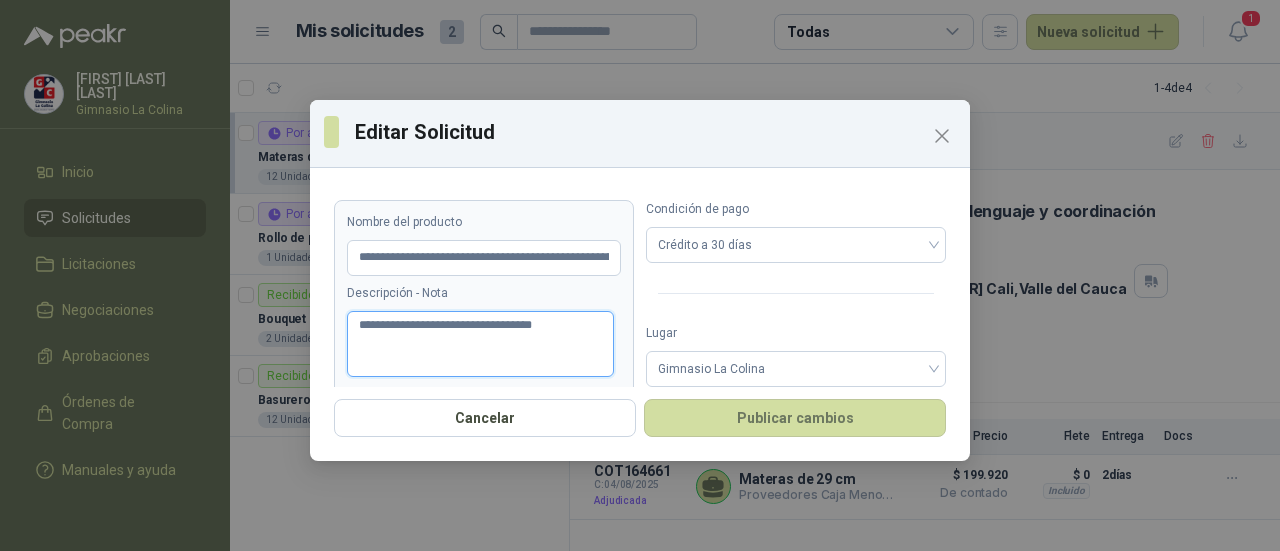type 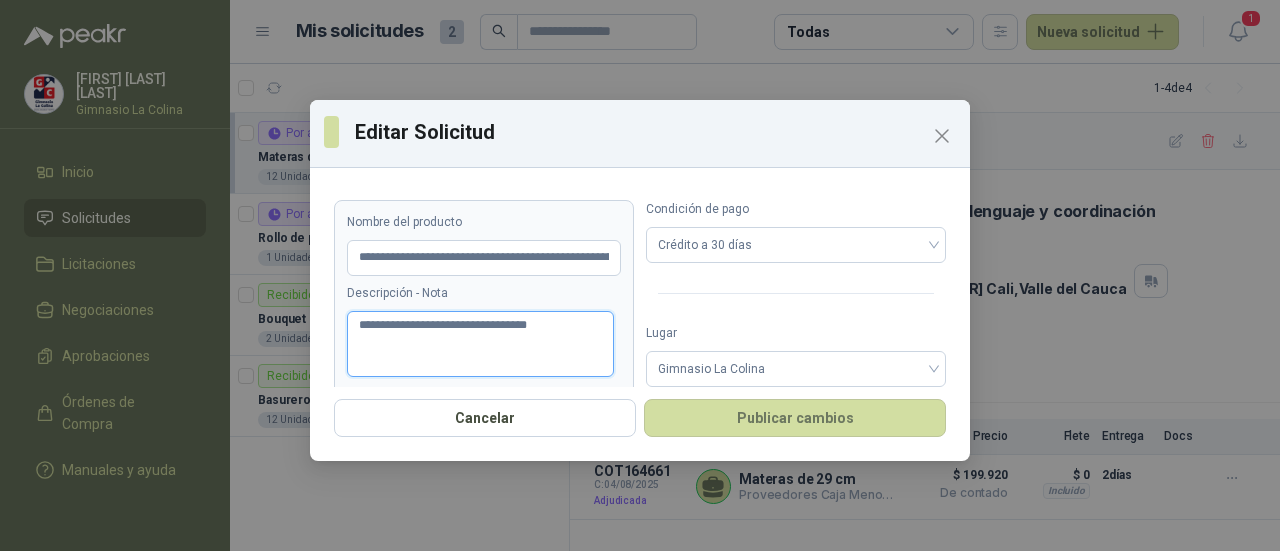 type 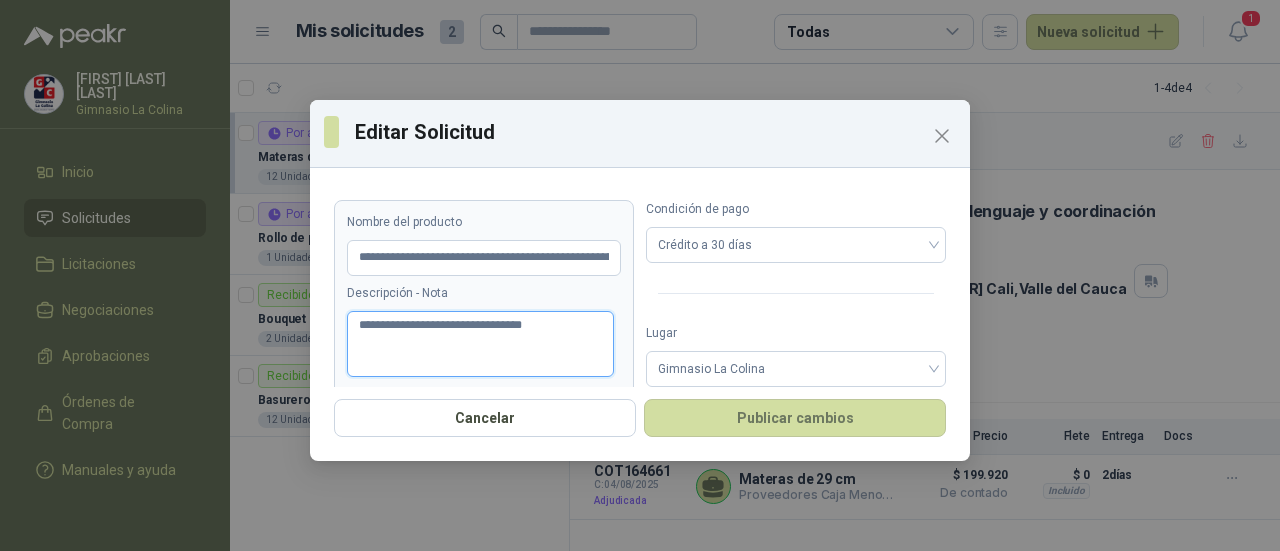 type 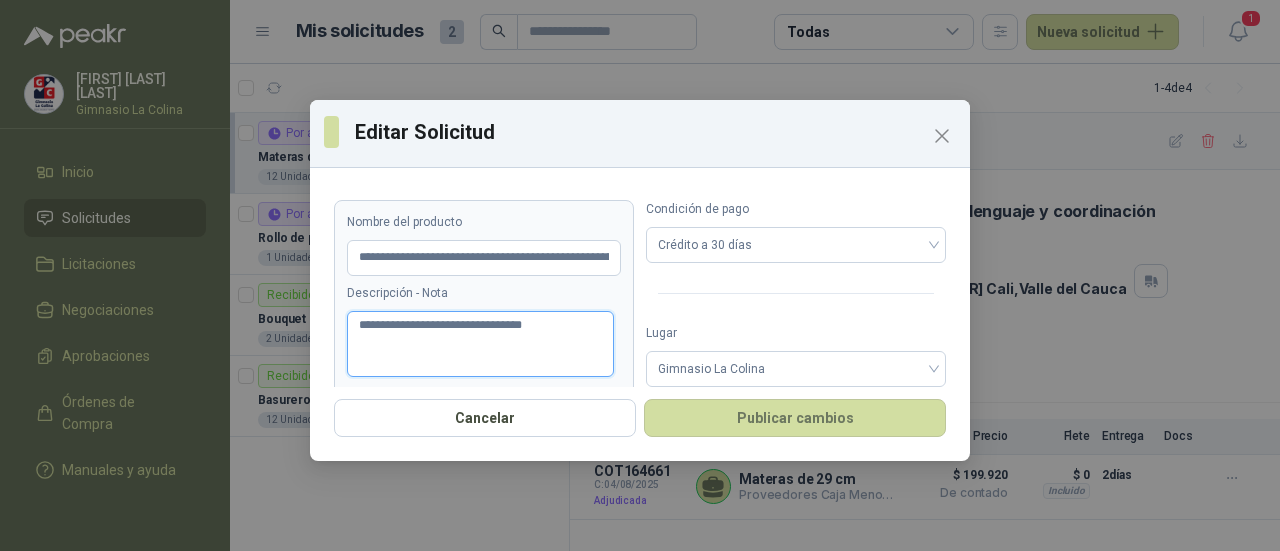 type on "**********" 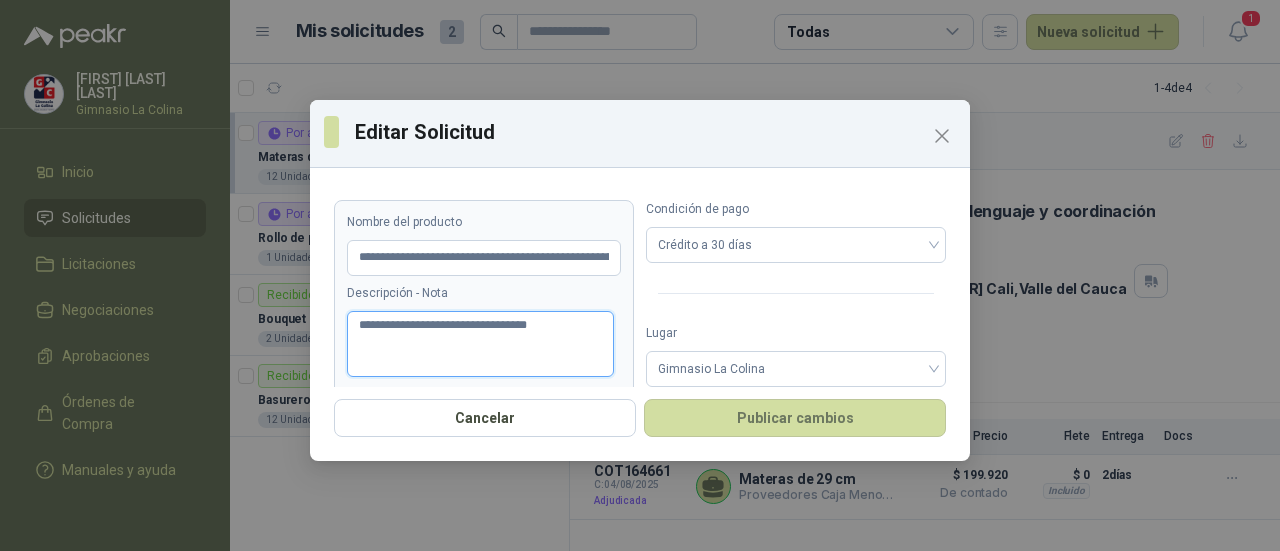 type 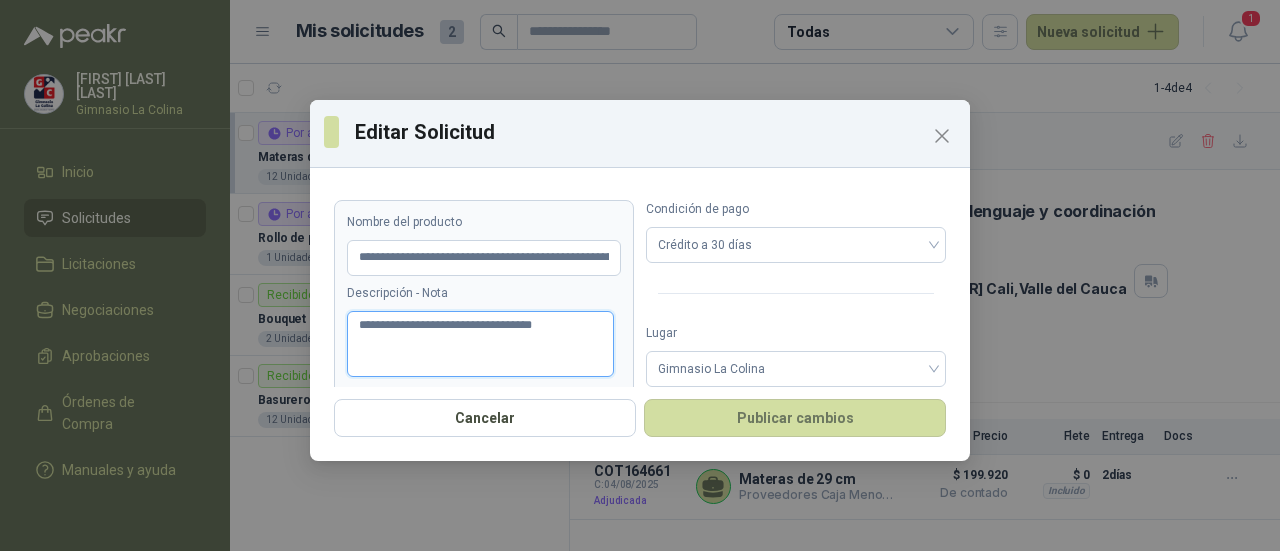 type 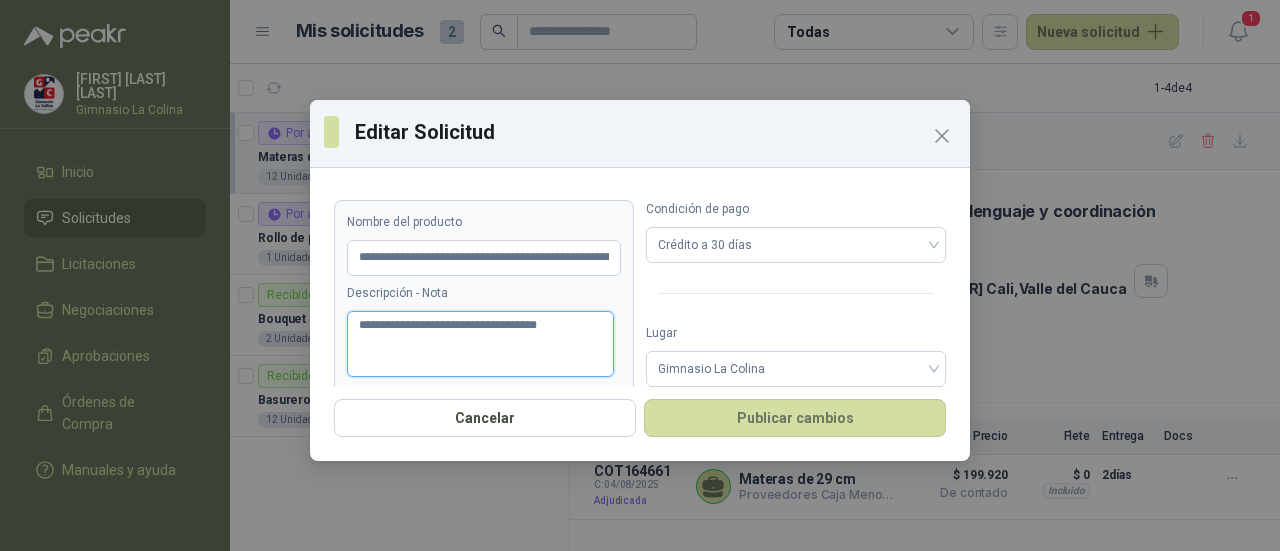 type 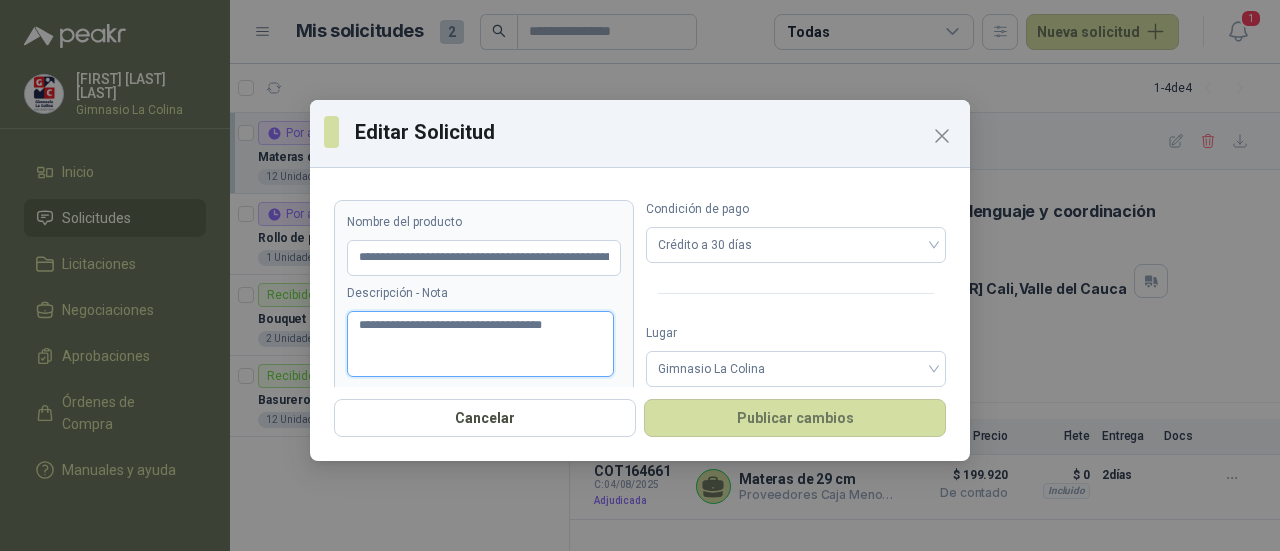 type 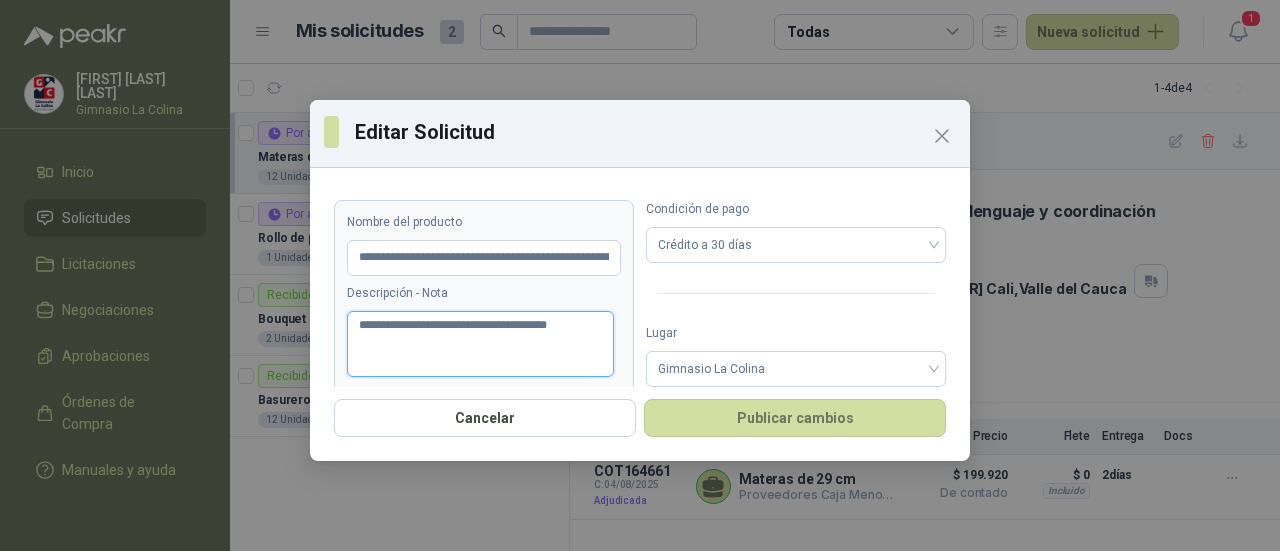 type 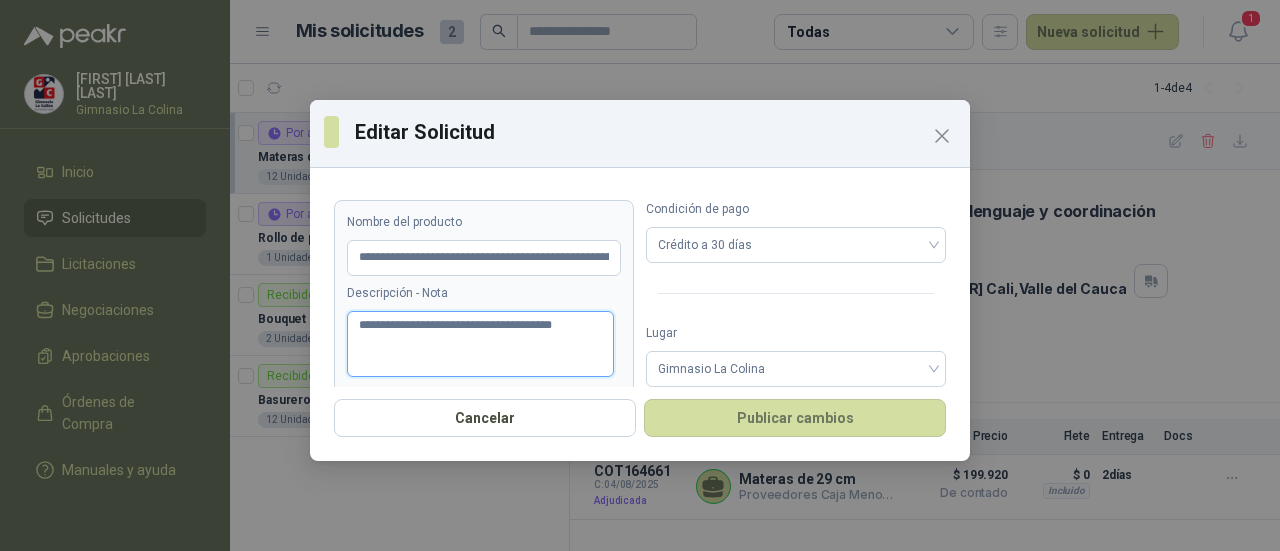 type 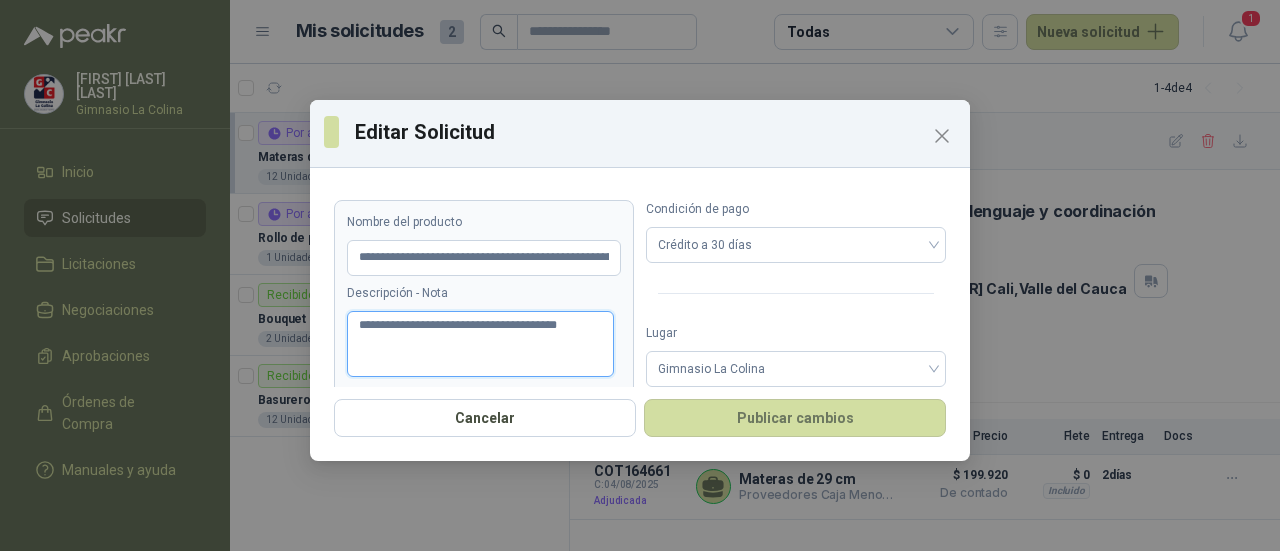 type 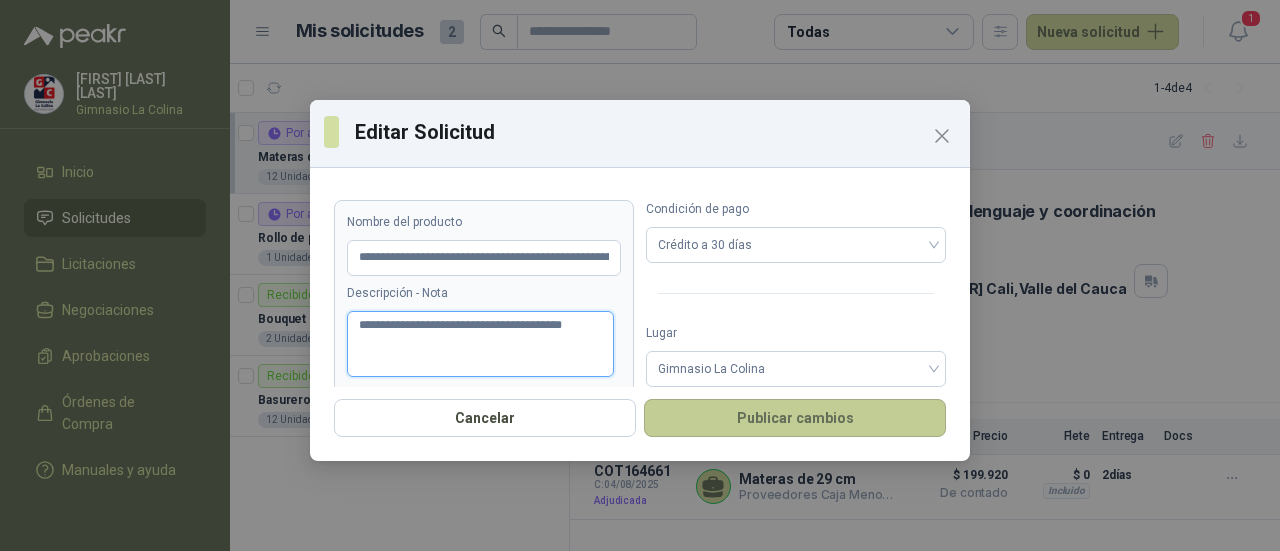 type on "**********" 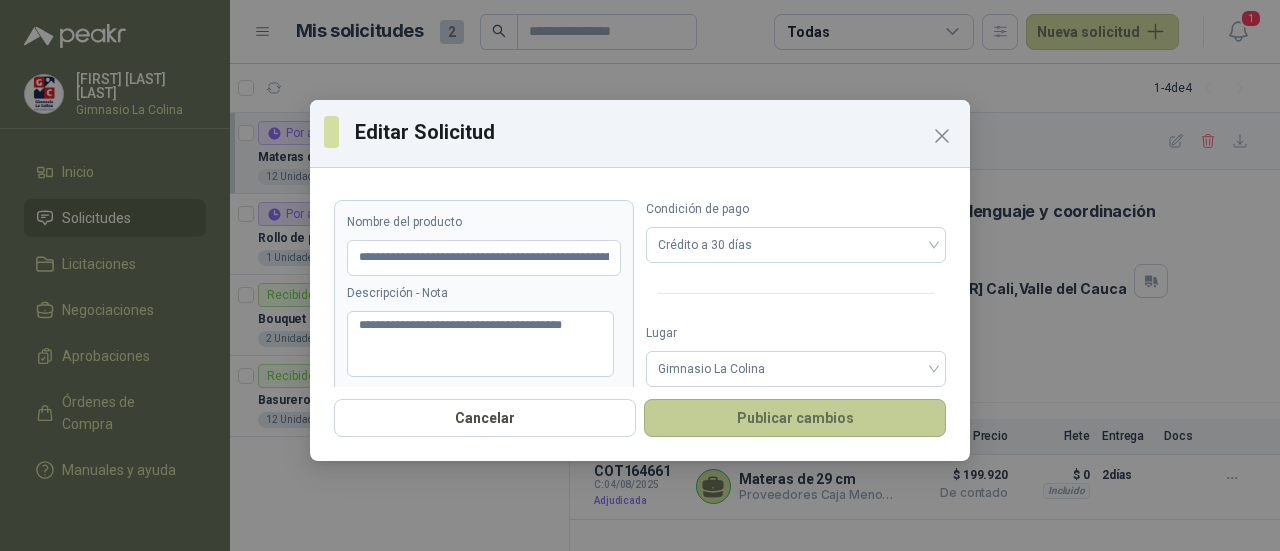 click on "Publicar cambios" at bounding box center (795, 418) 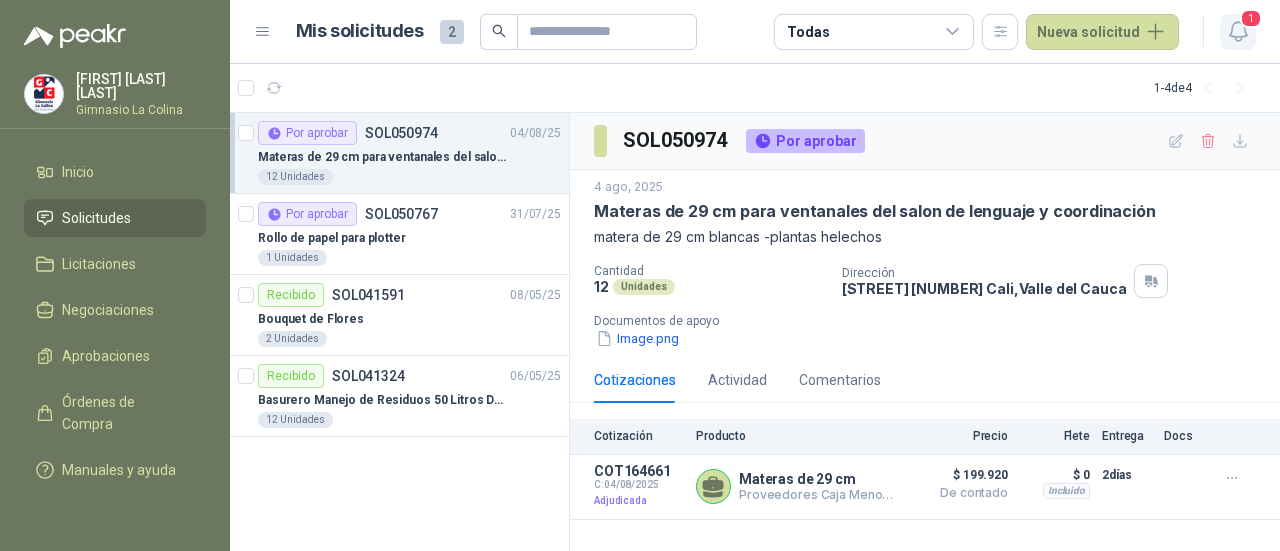 click 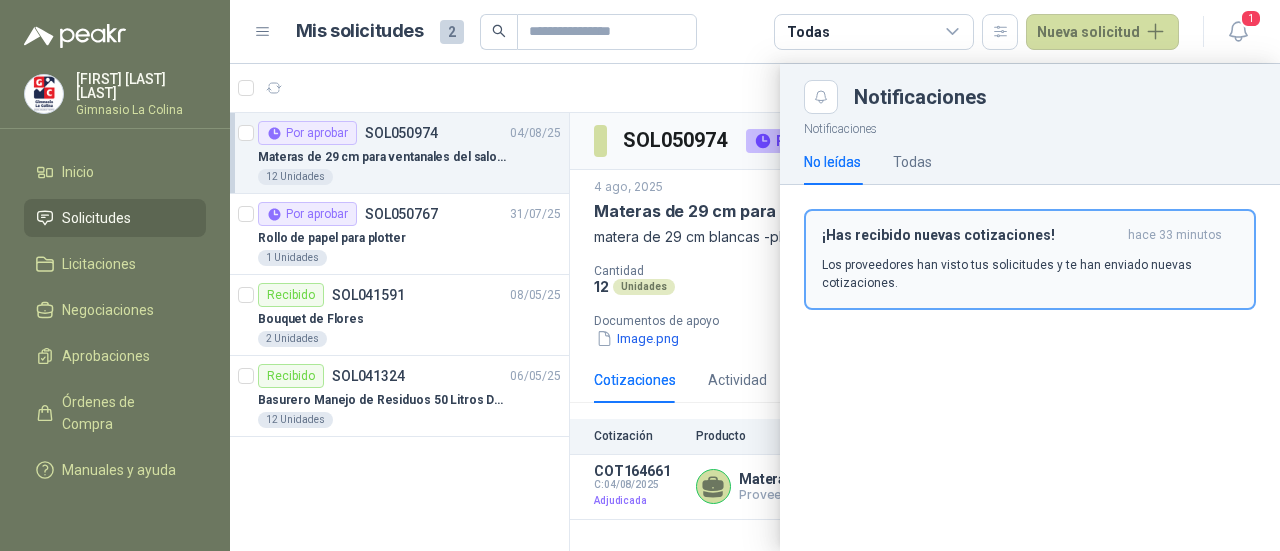 click on "Los proveedores han visto tus solicitudes y te han enviado nuevas cotizaciones." at bounding box center [1030, 274] 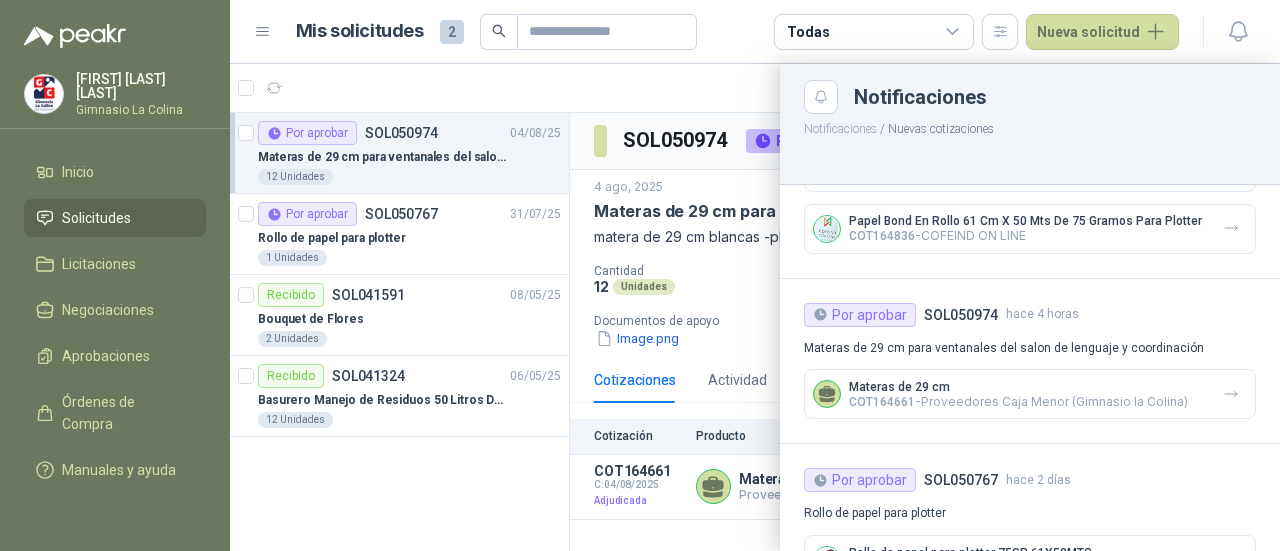 scroll, scrollTop: 354, scrollLeft: 0, axis: vertical 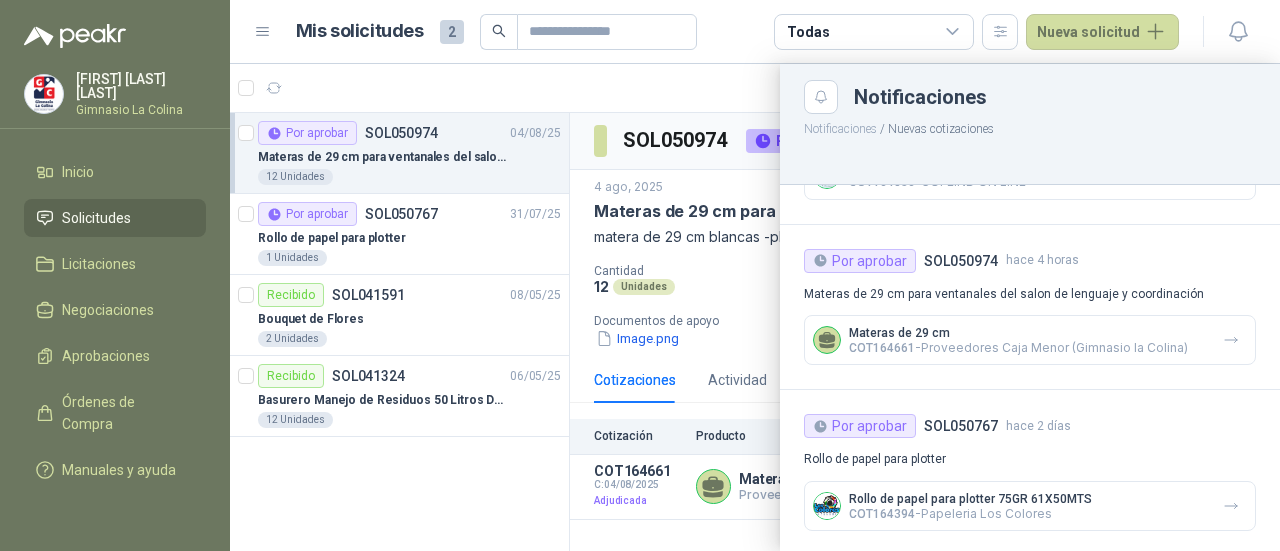 click at bounding box center (755, 307) 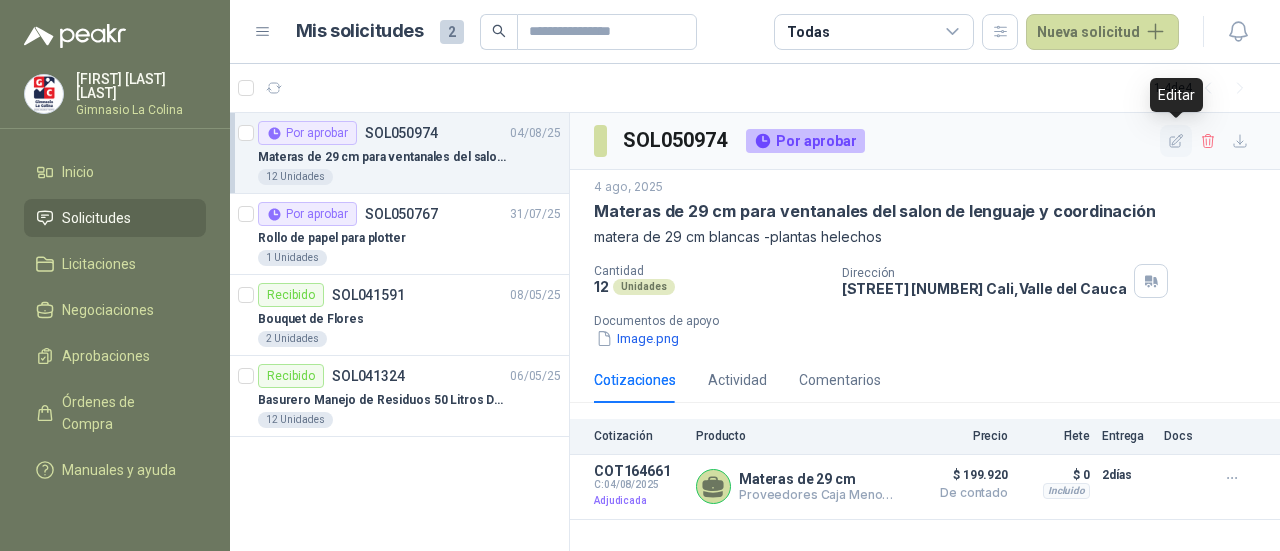 click 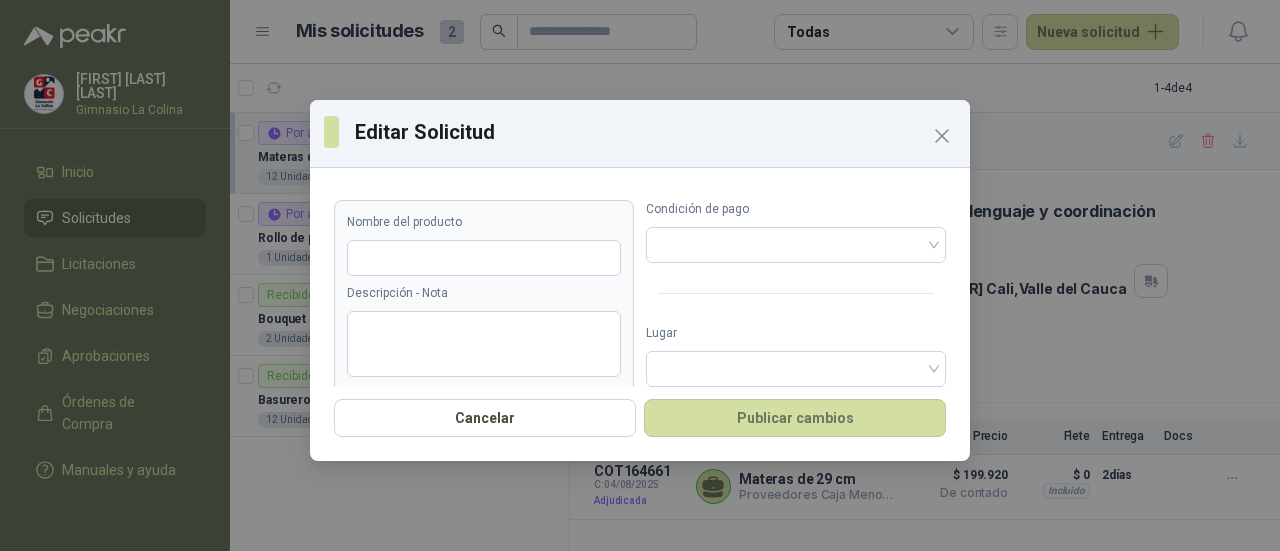 type 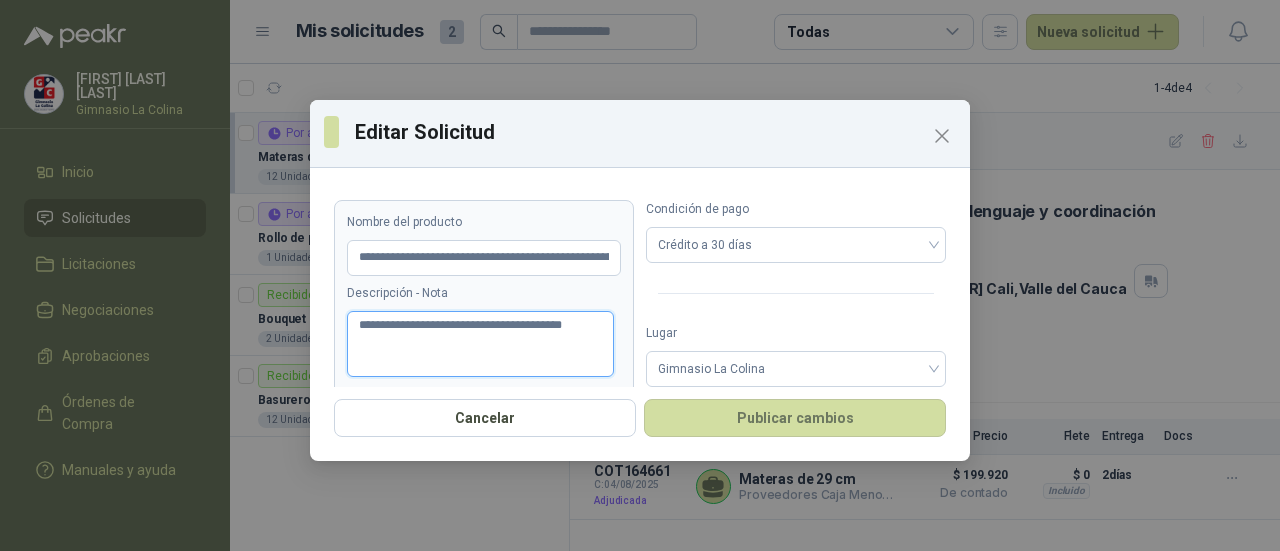 click on "**********" at bounding box center [480, 344] 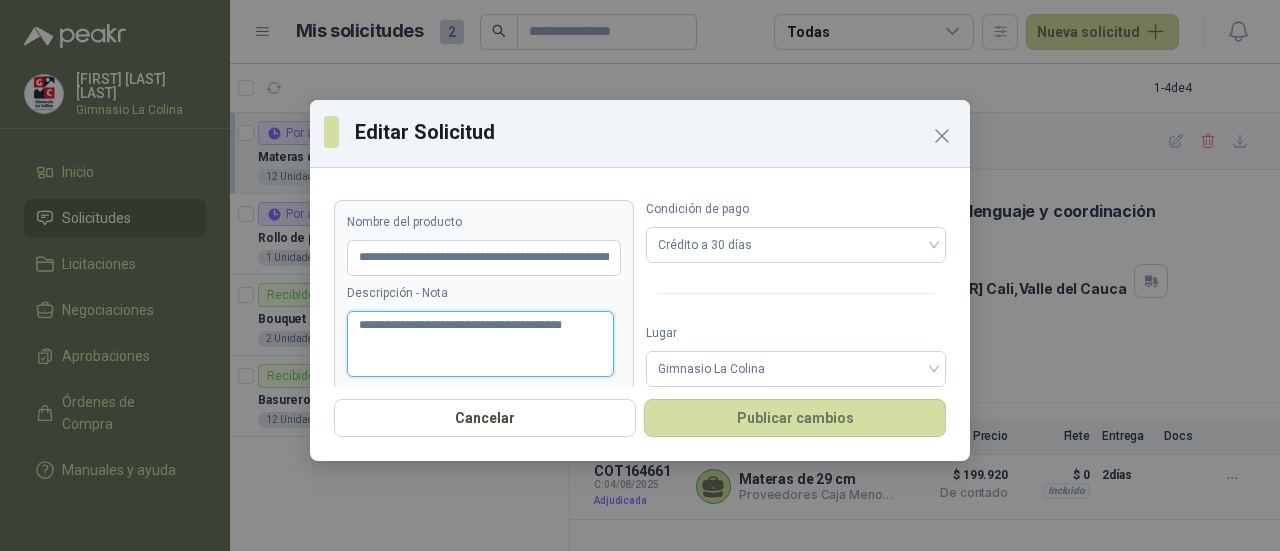 click on "**********" at bounding box center [480, 344] 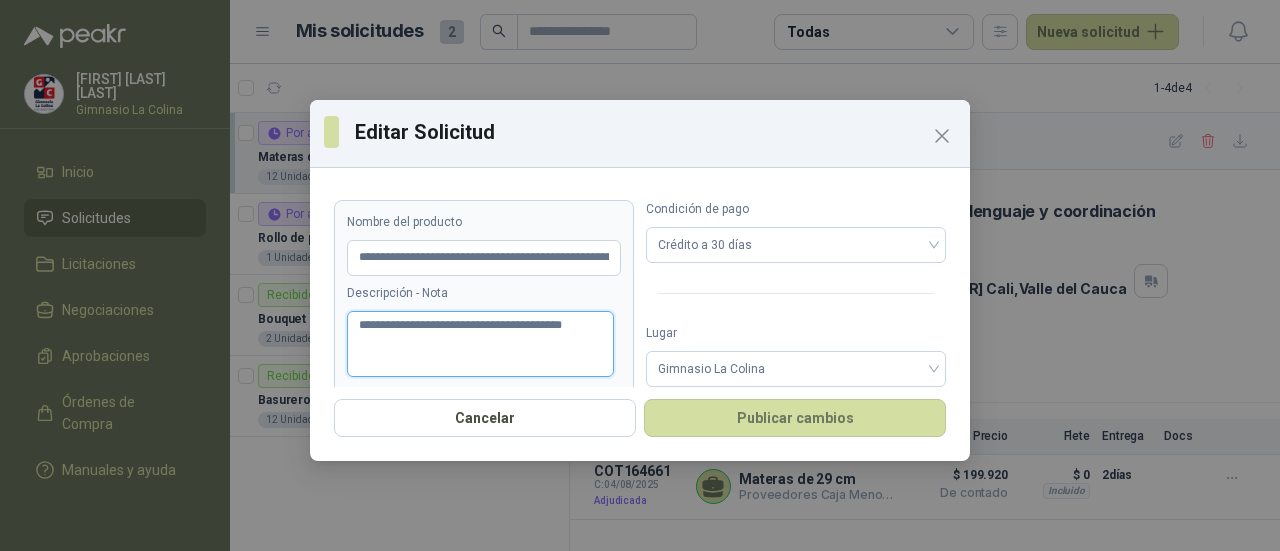 type 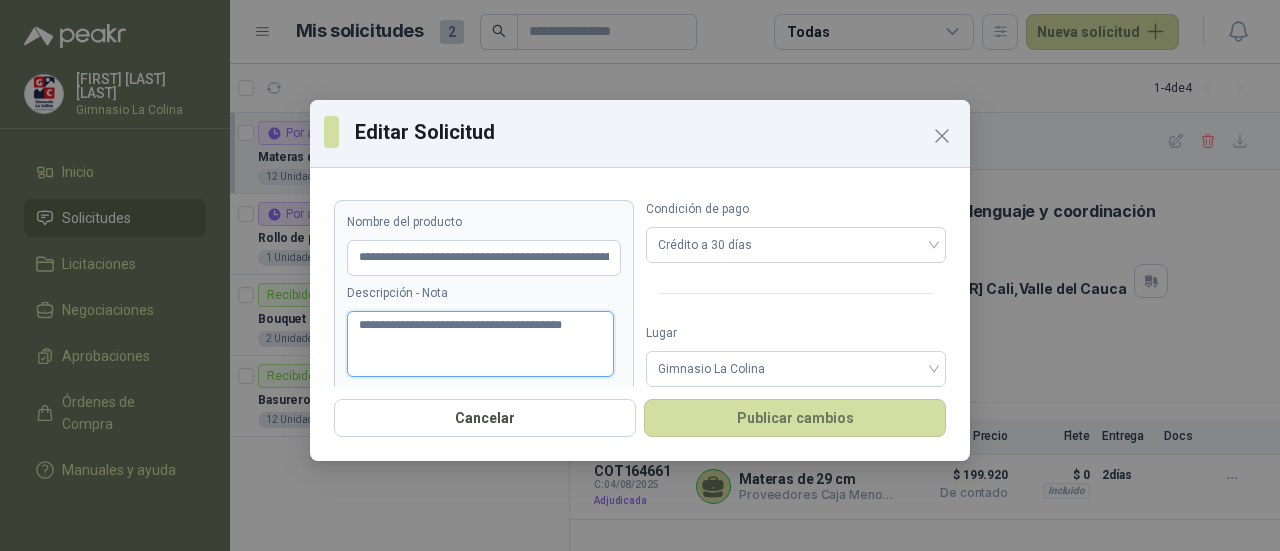 type on "**********" 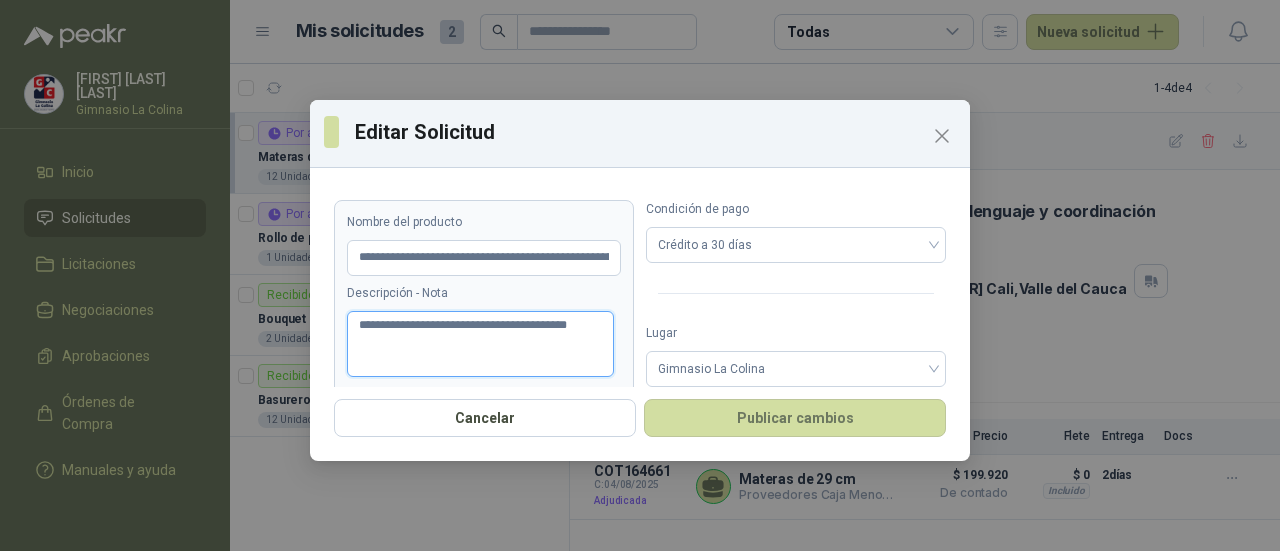 type 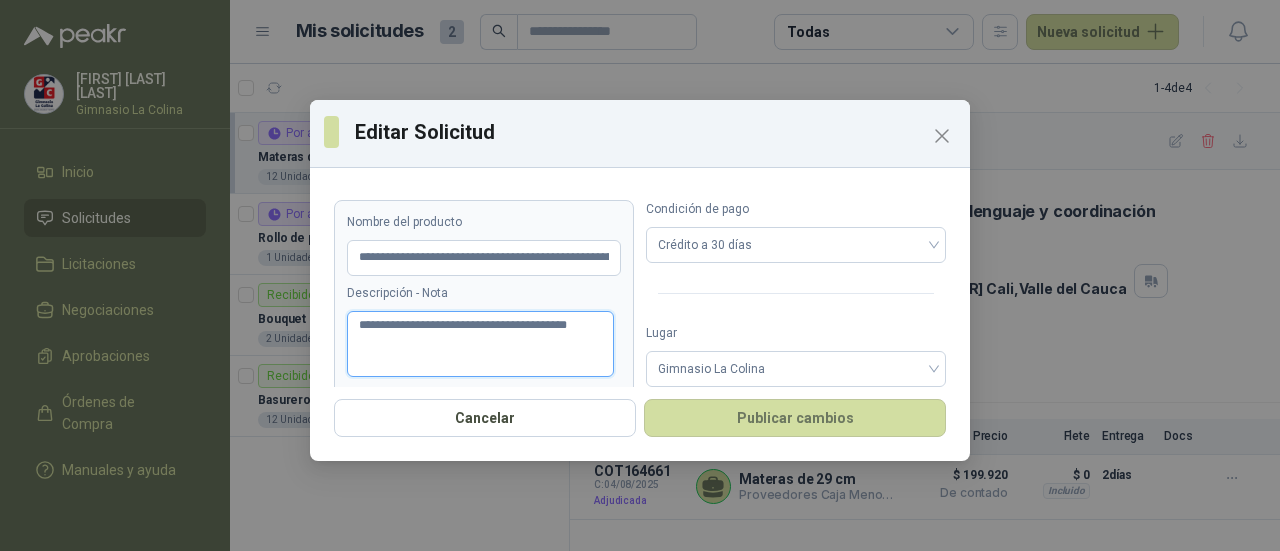 type on "**********" 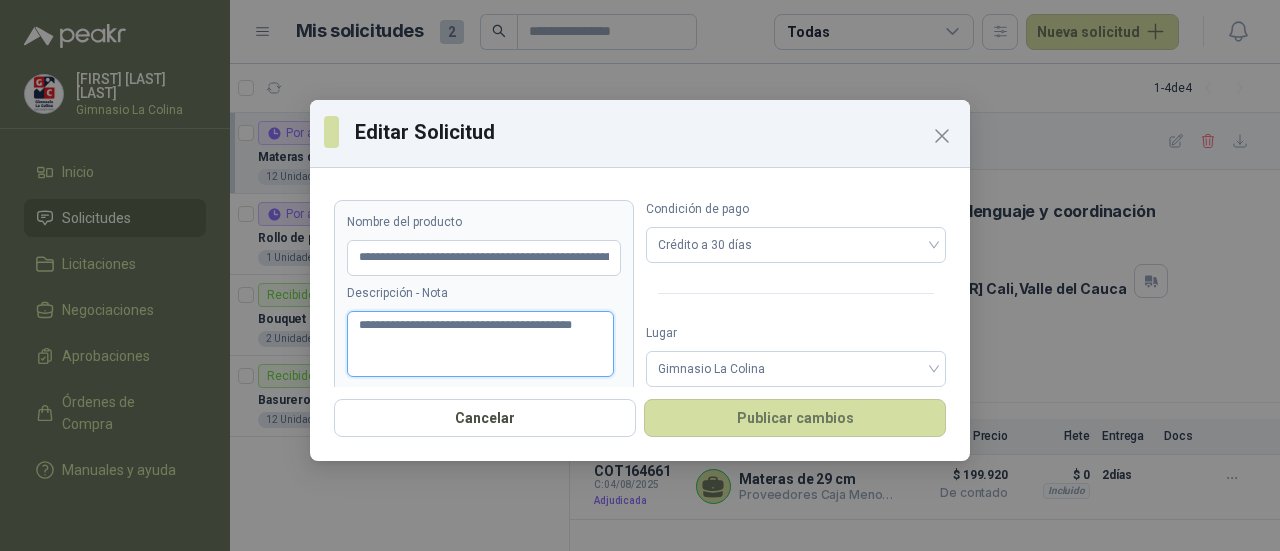 type 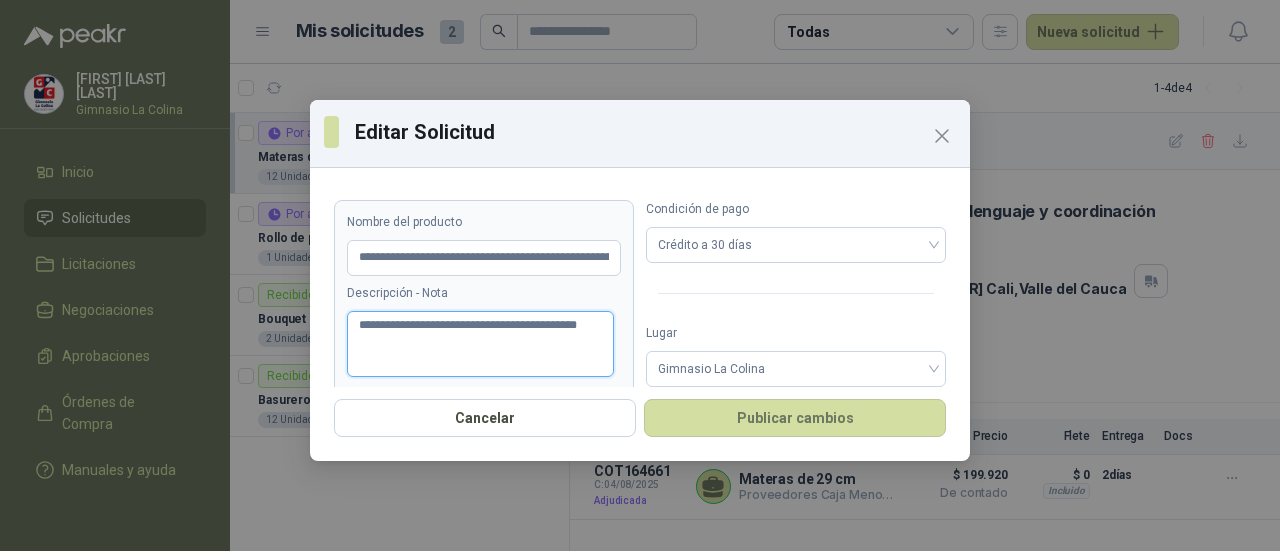 type 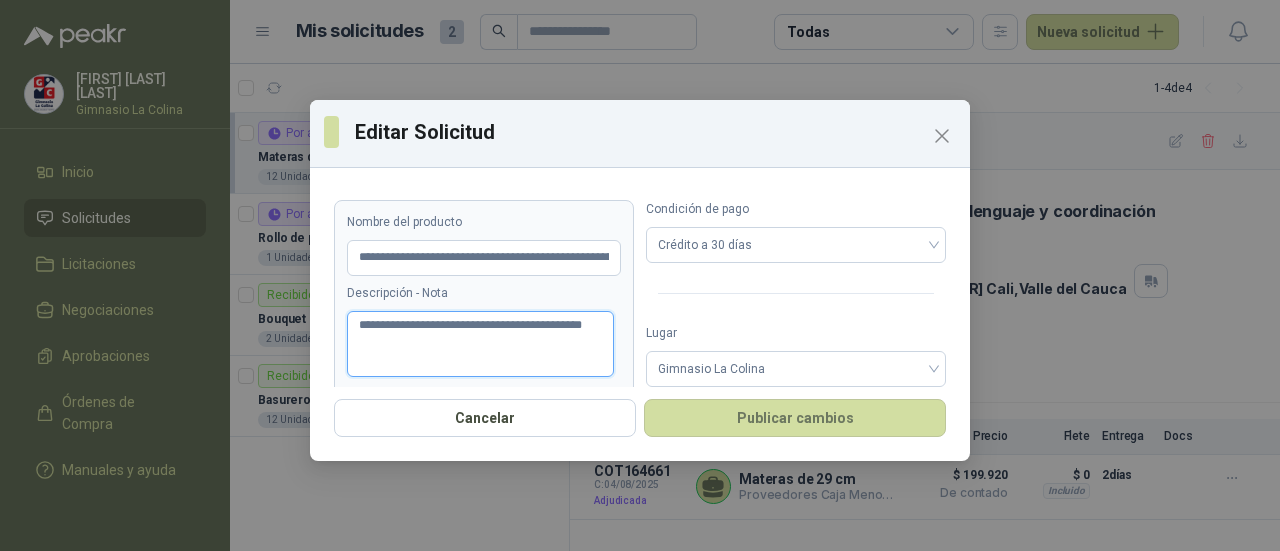 type 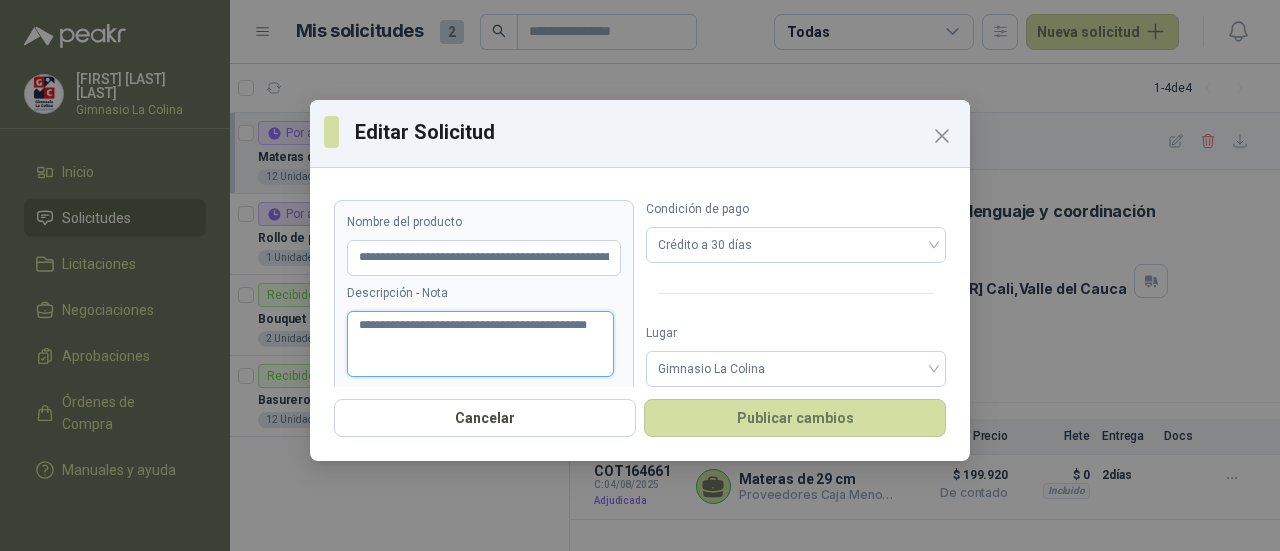 click on "**********" at bounding box center [480, 344] 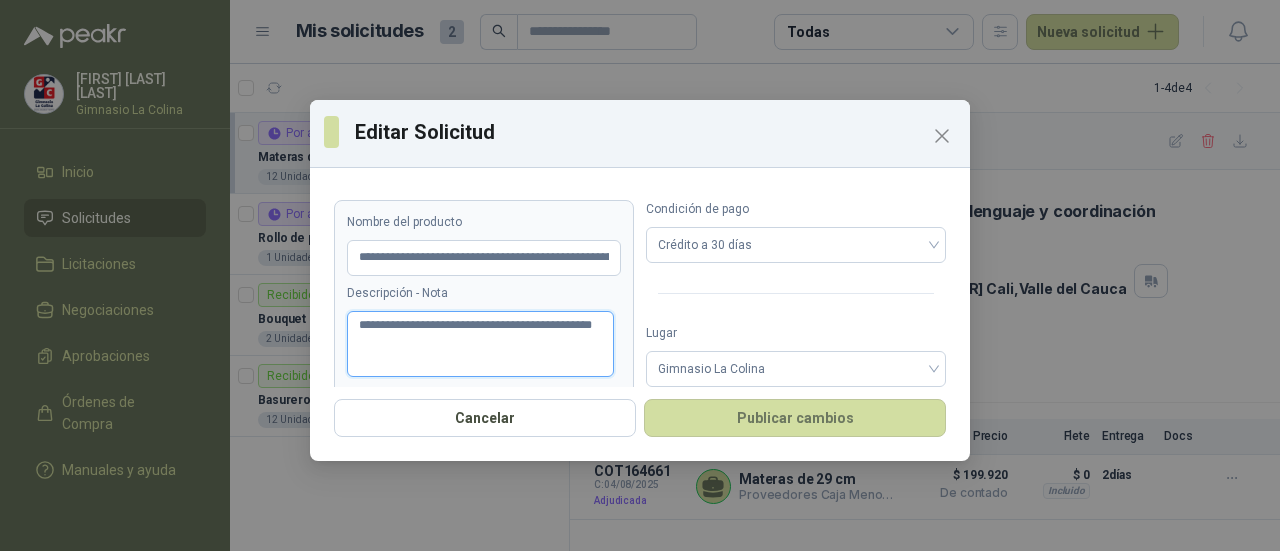 type 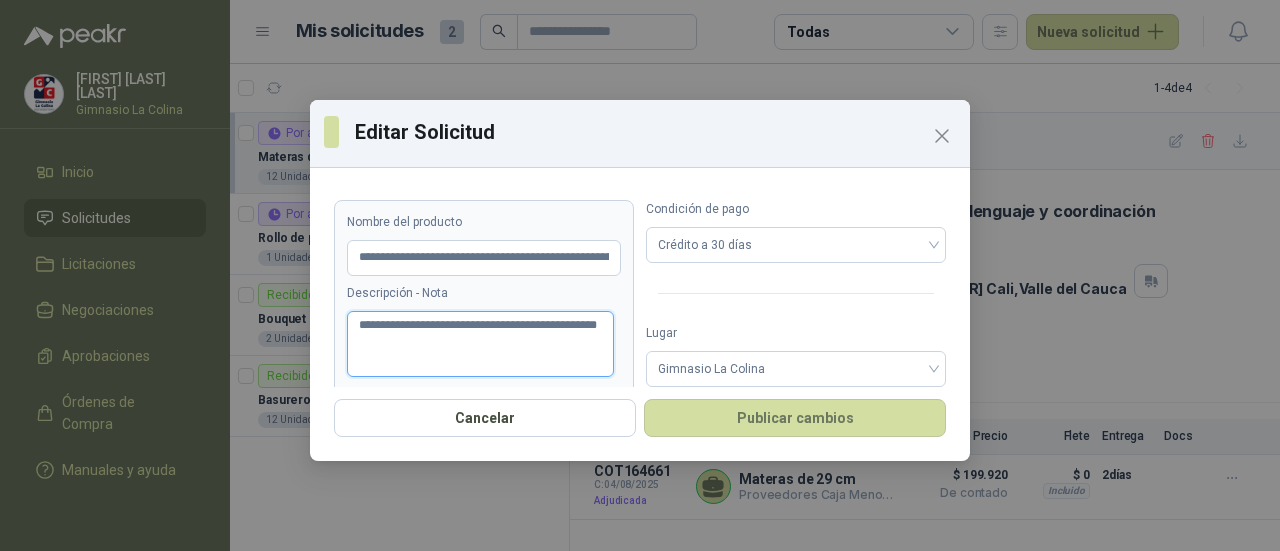type 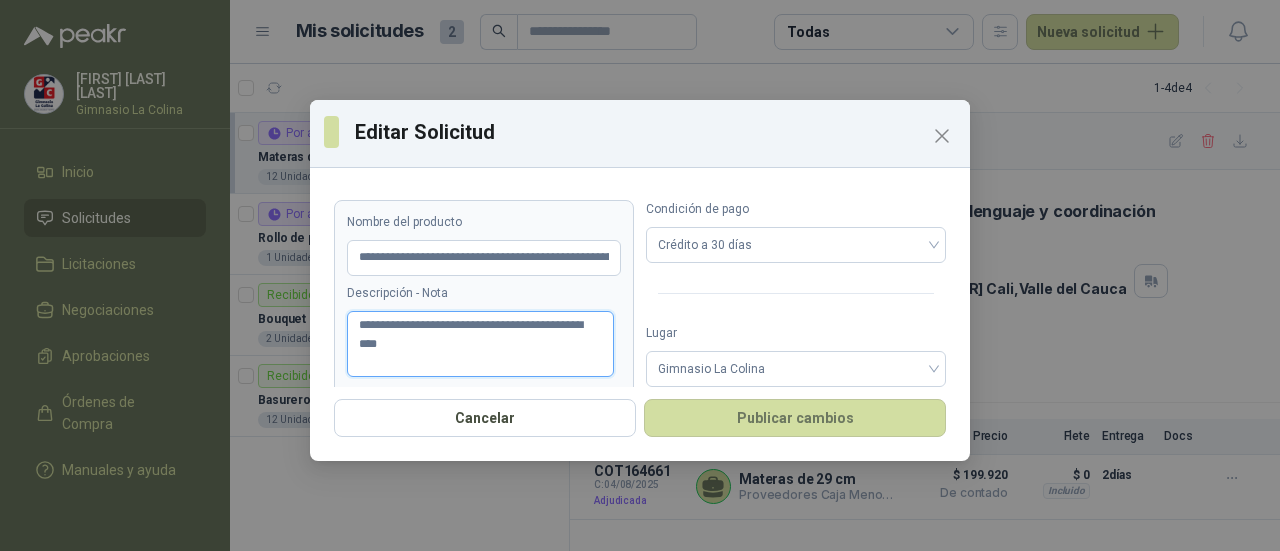 type 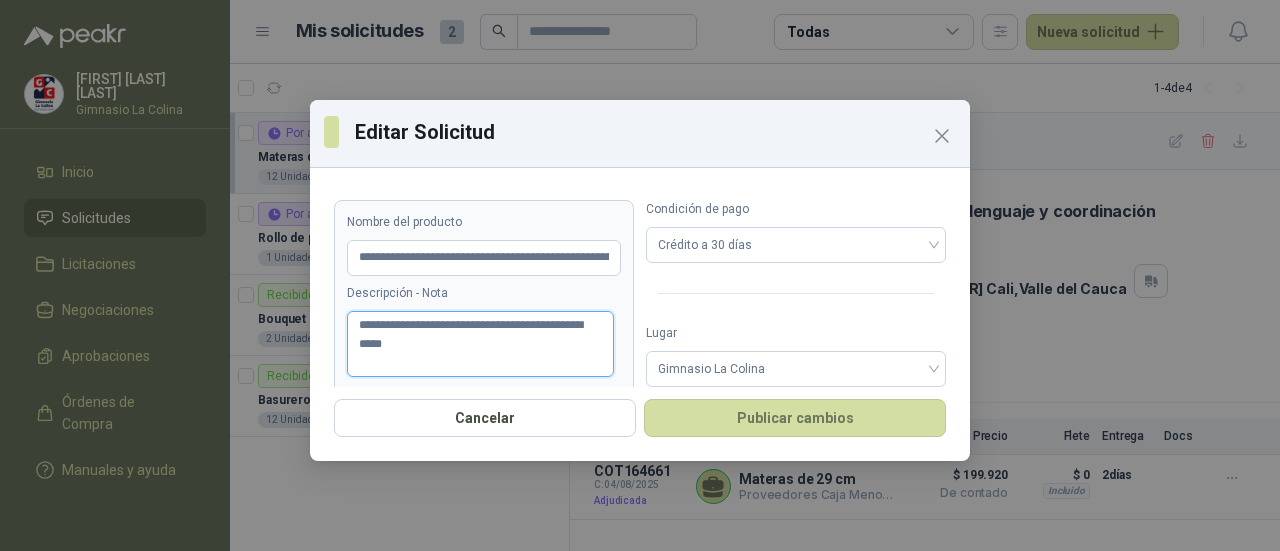 type 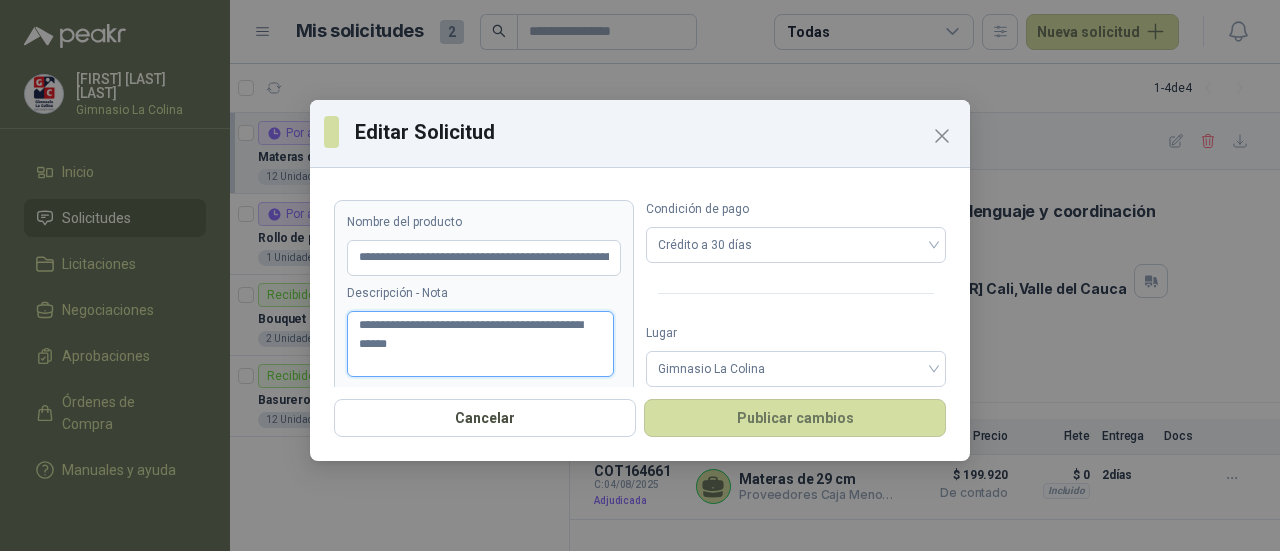 type 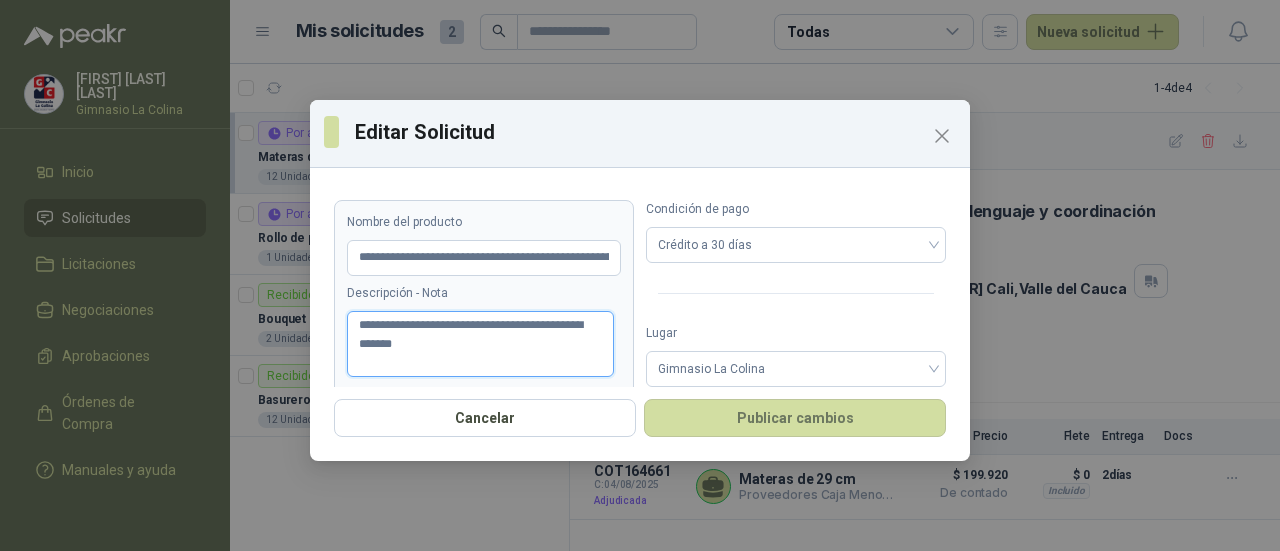 type 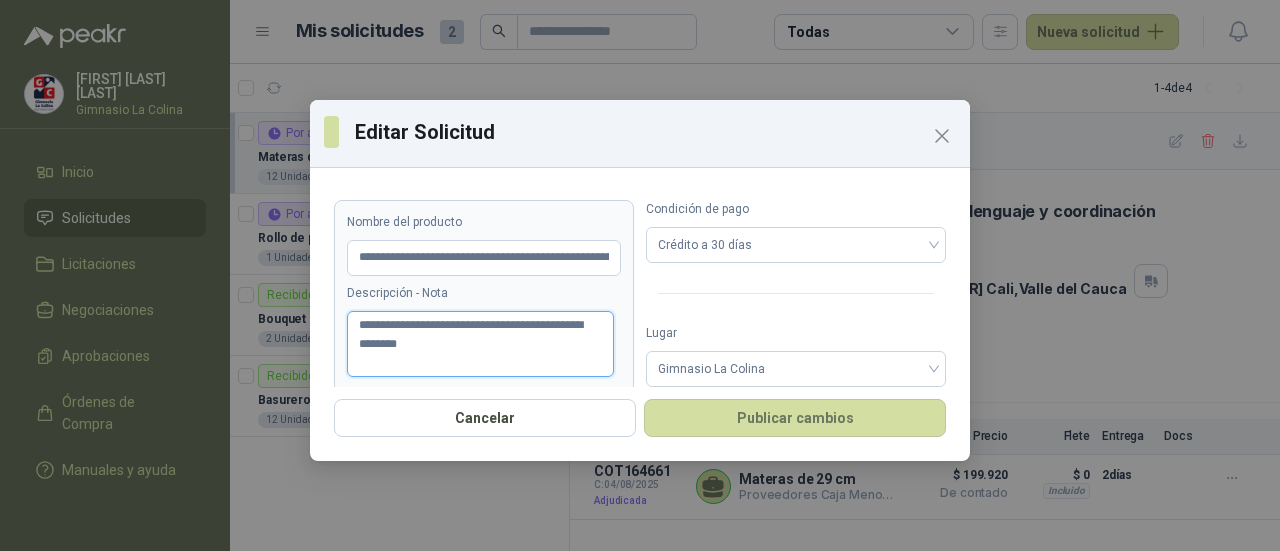 type 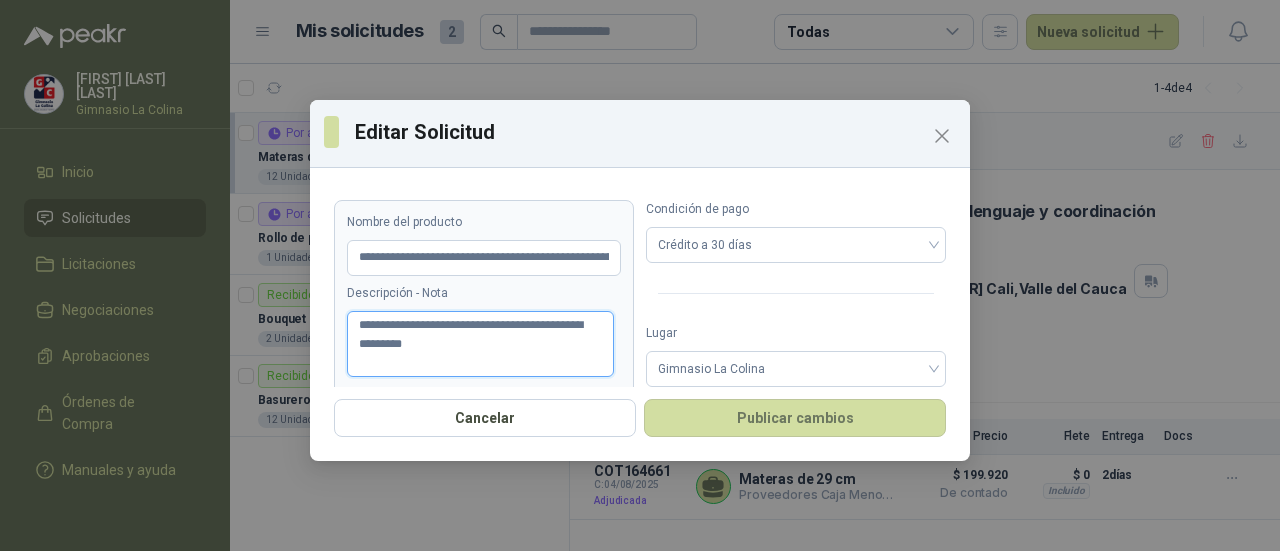 type 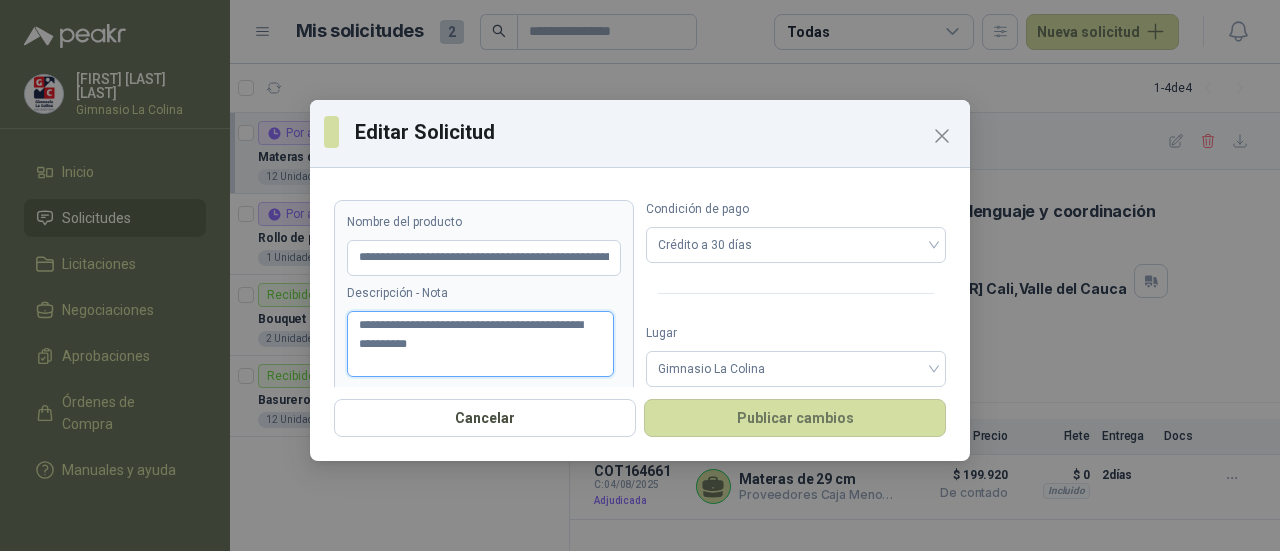 type 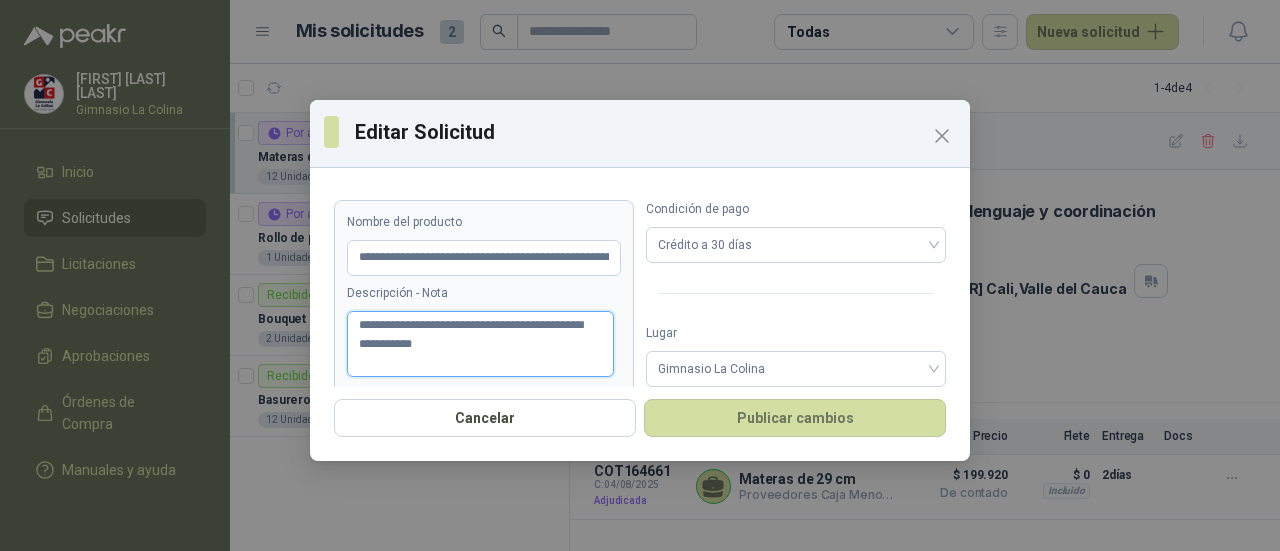type 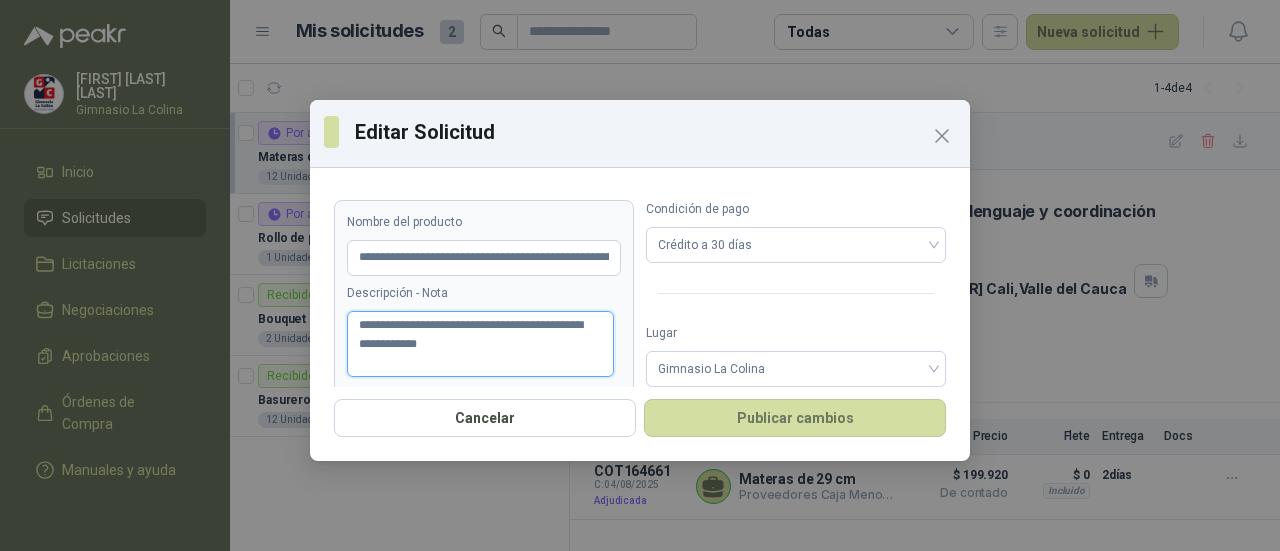 type 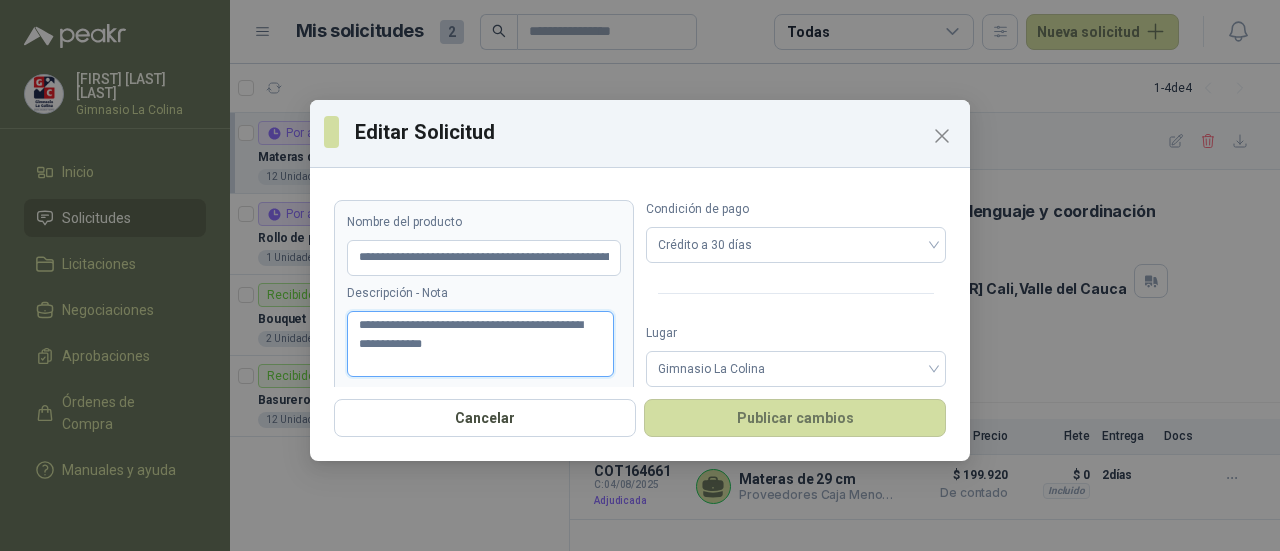 type 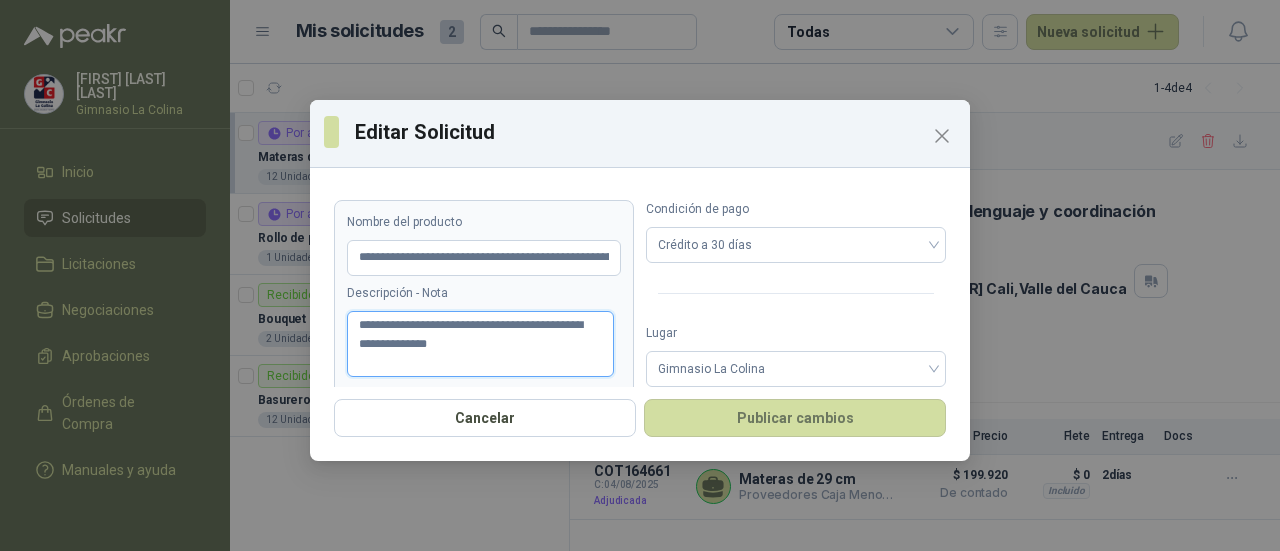 type 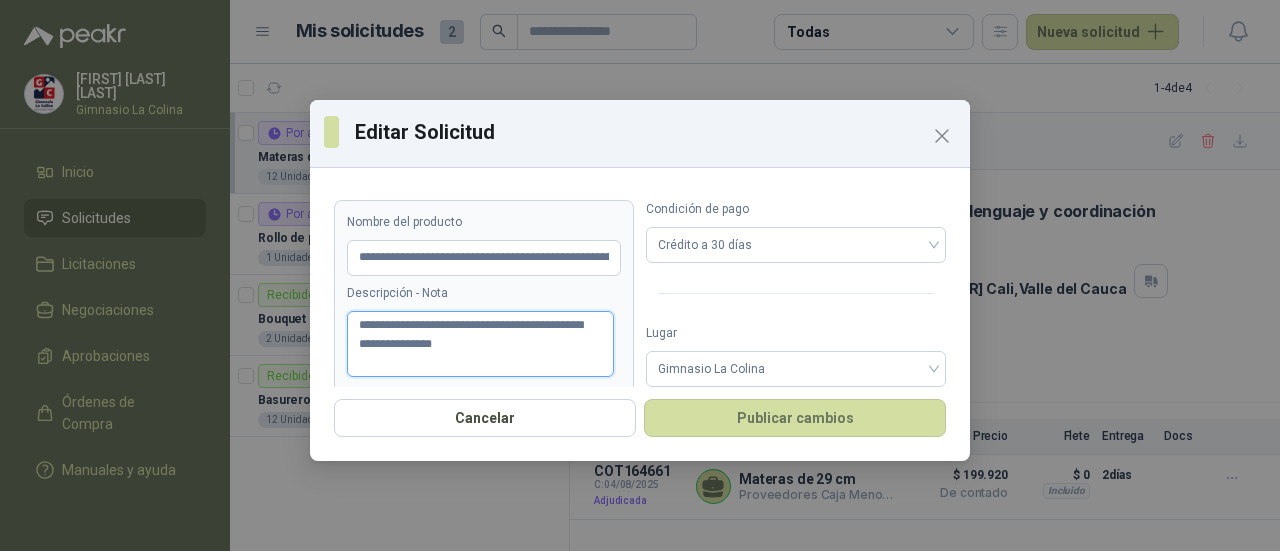 type 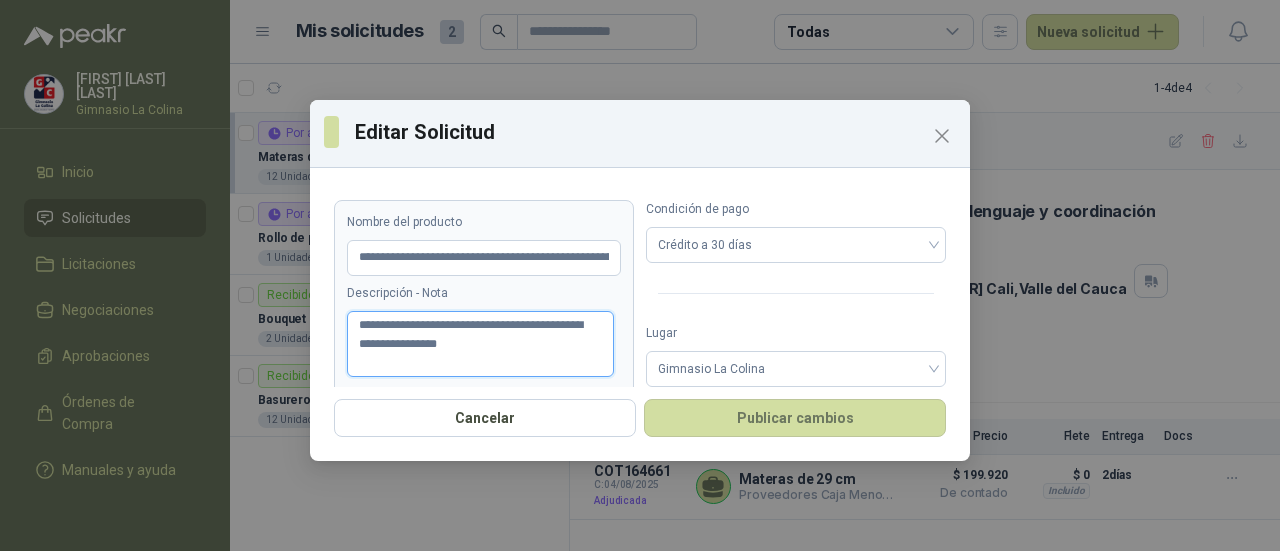 type 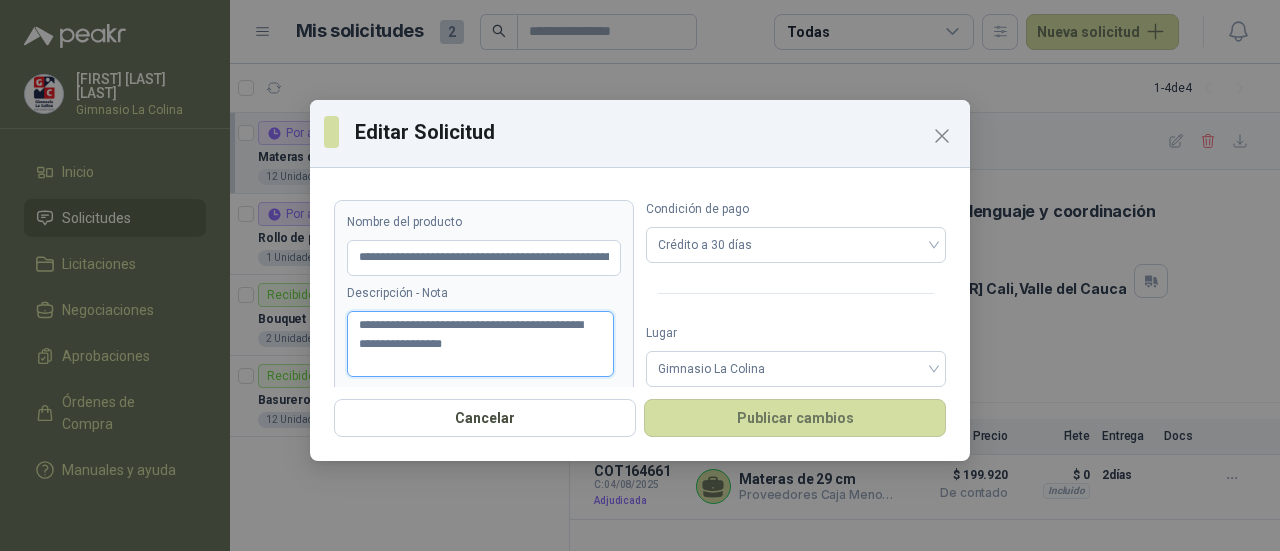 type 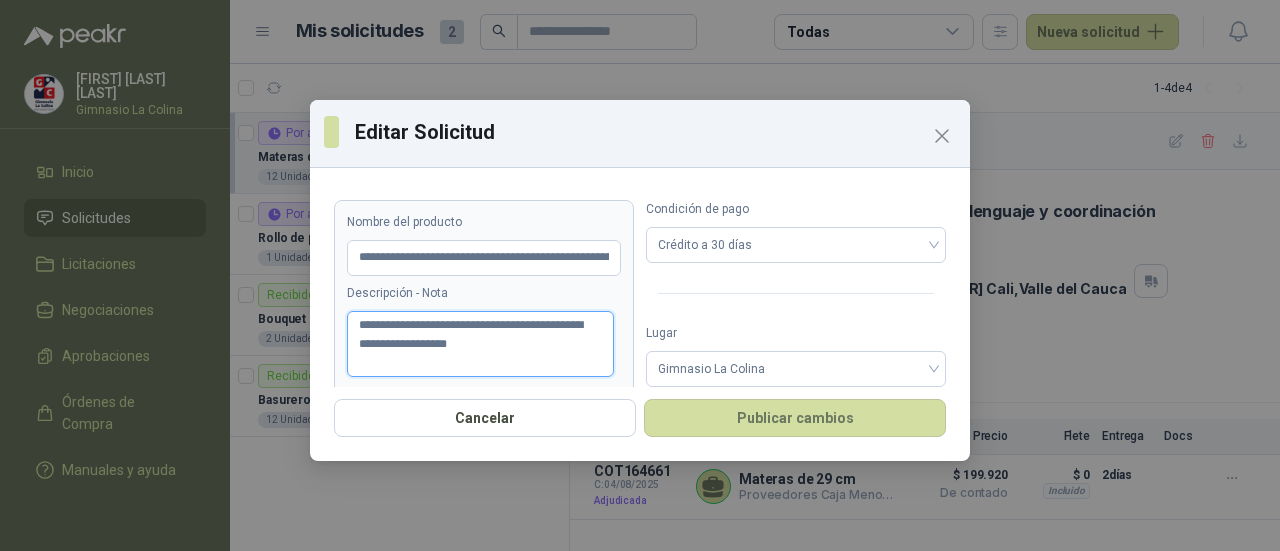 type 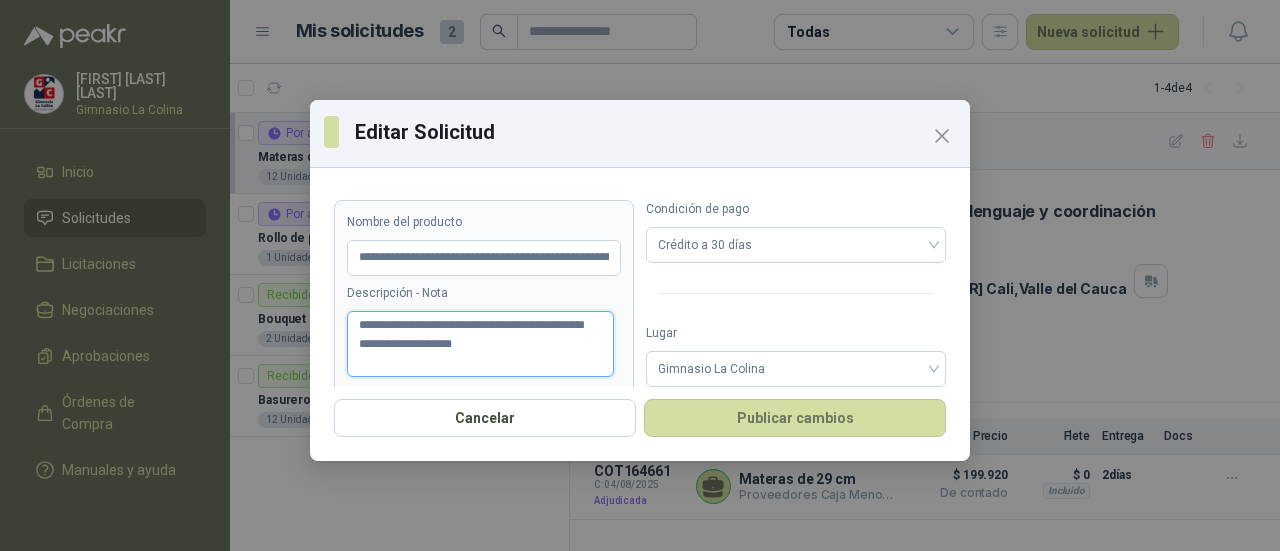 type 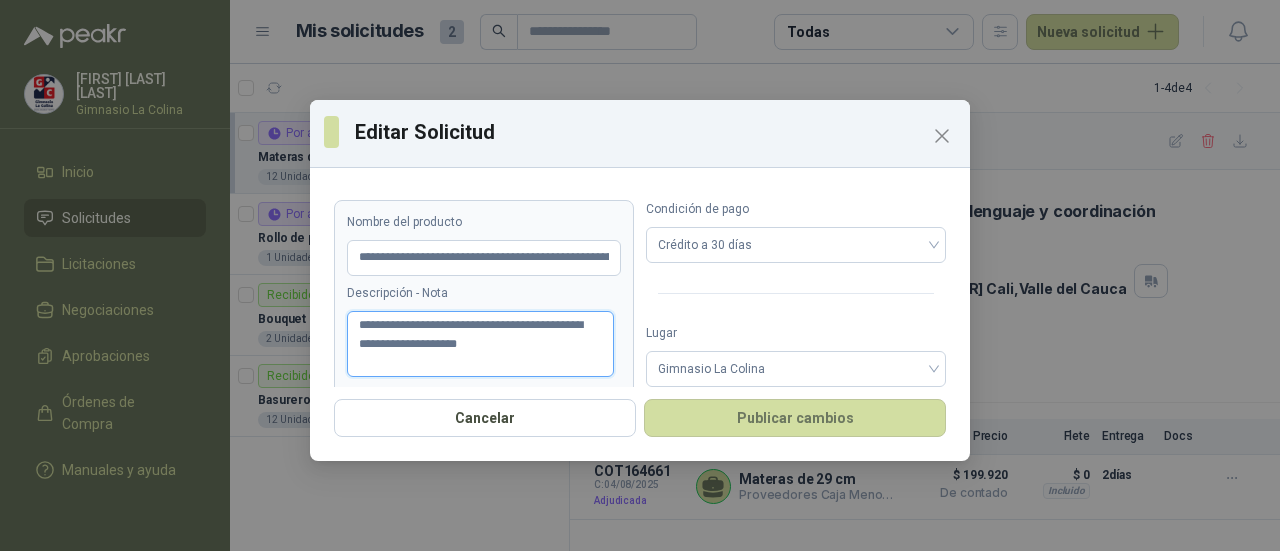 type 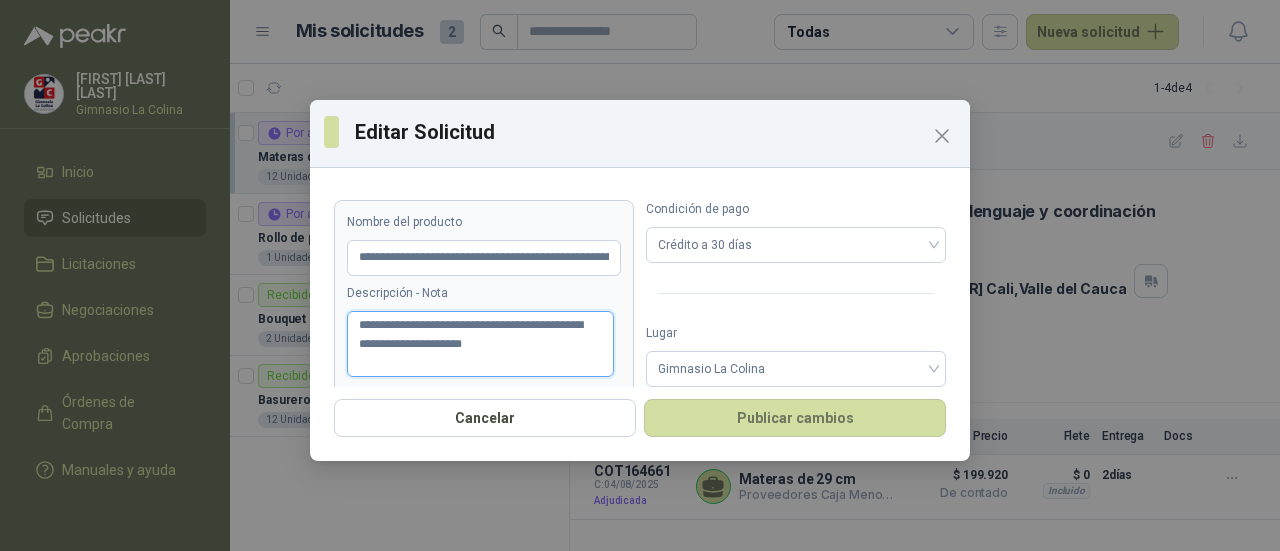 type 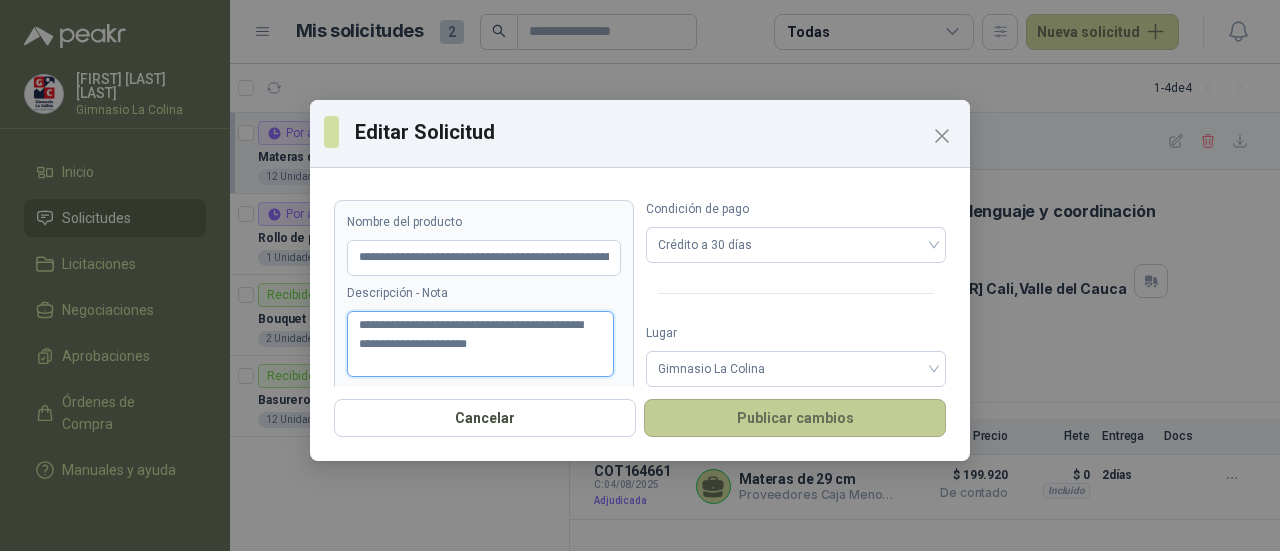type on "**********" 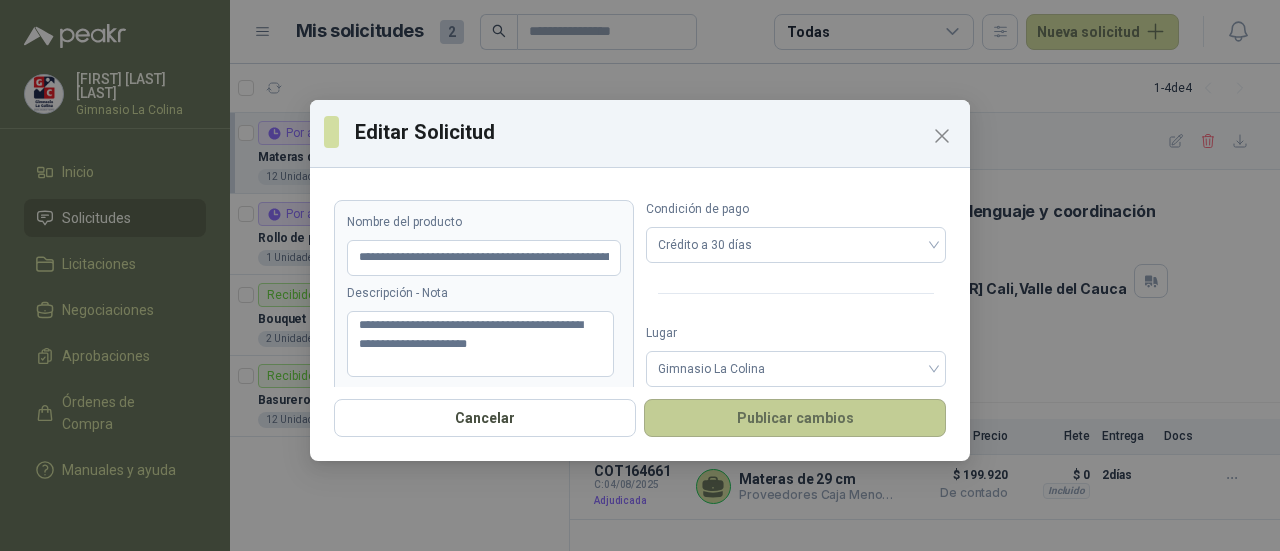 click on "Publicar cambios" at bounding box center (795, 418) 